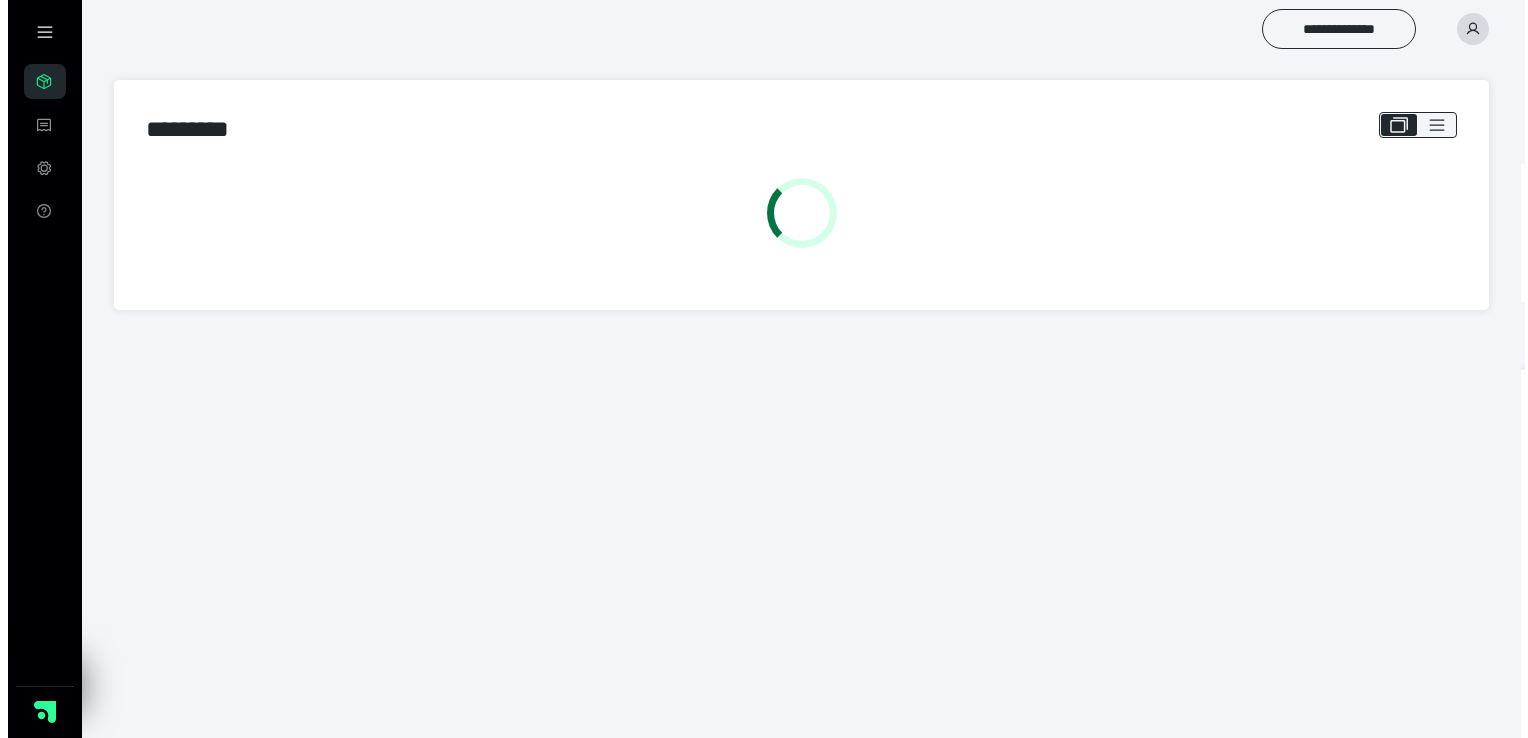 scroll, scrollTop: 0, scrollLeft: 0, axis: both 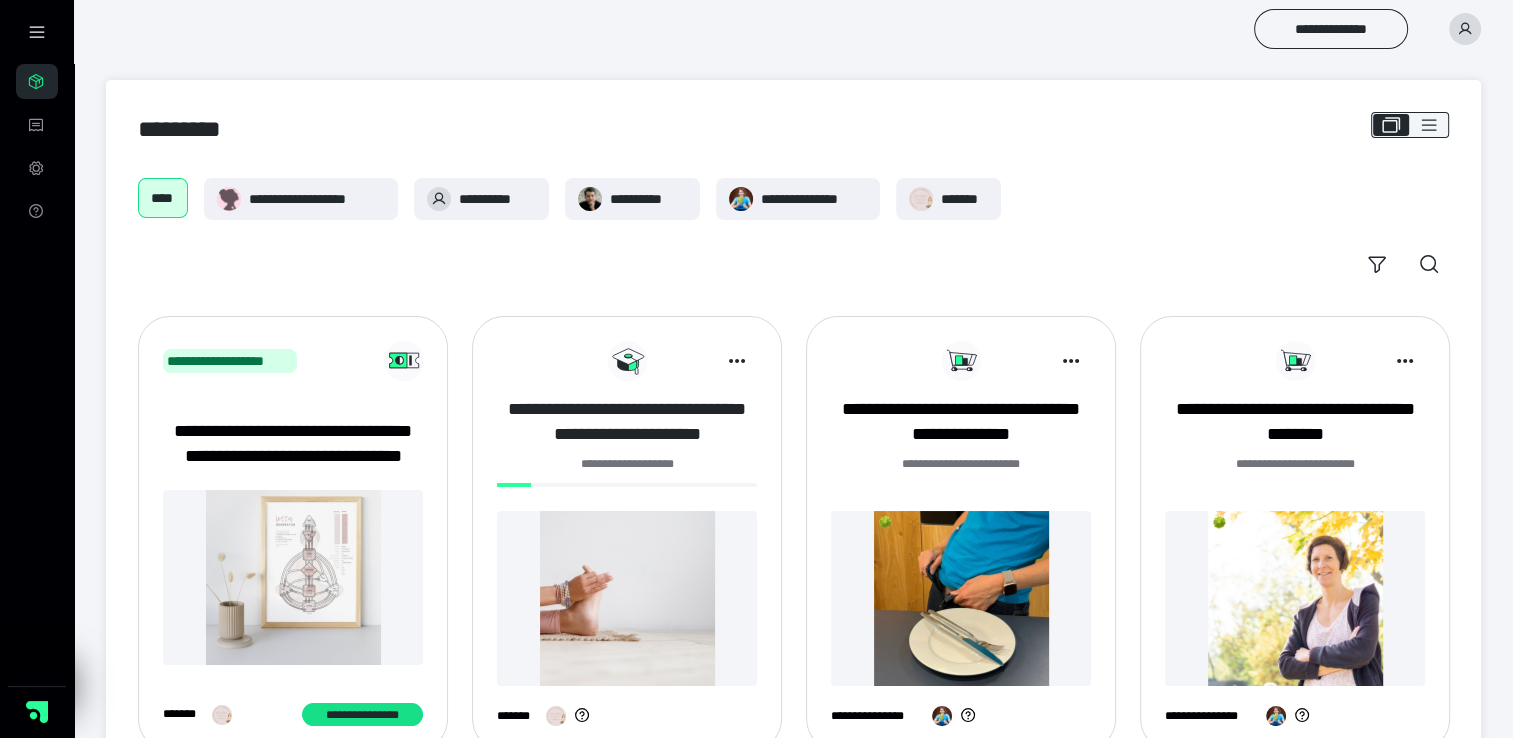 click on "**********" at bounding box center (627, 422) 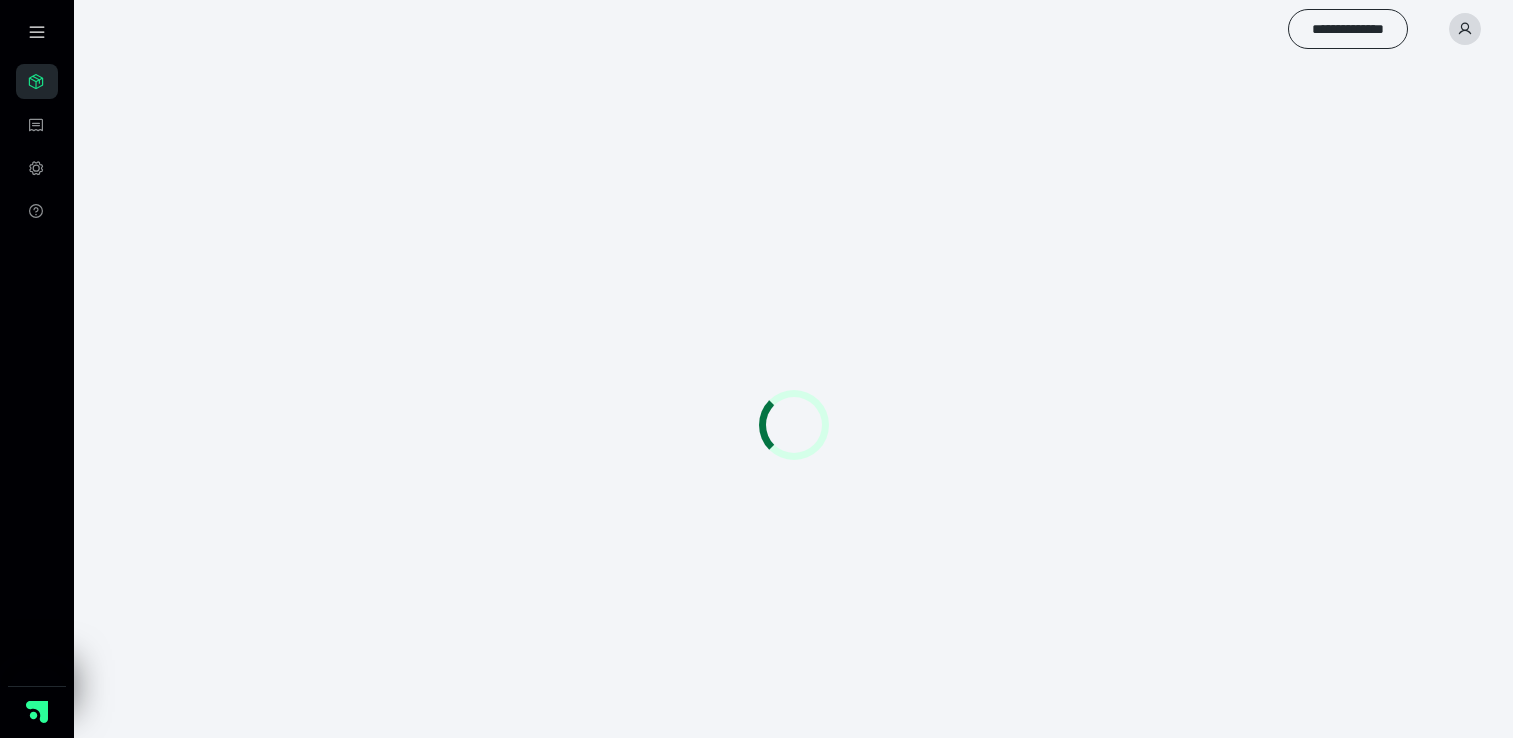 scroll, scrollTop: 0, scrollLeft: 0, axis: both 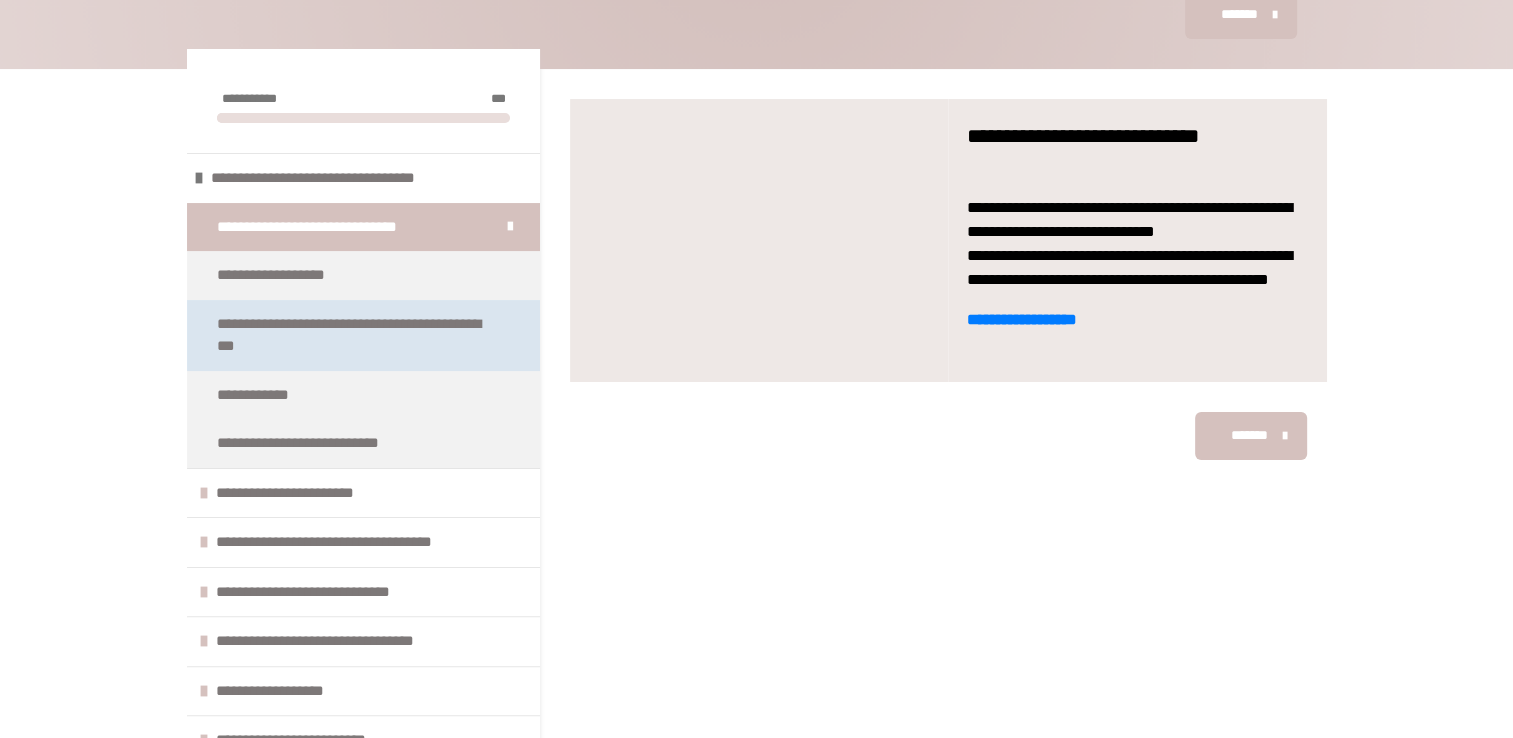 click on "**********" at bounding box center [355, 335] 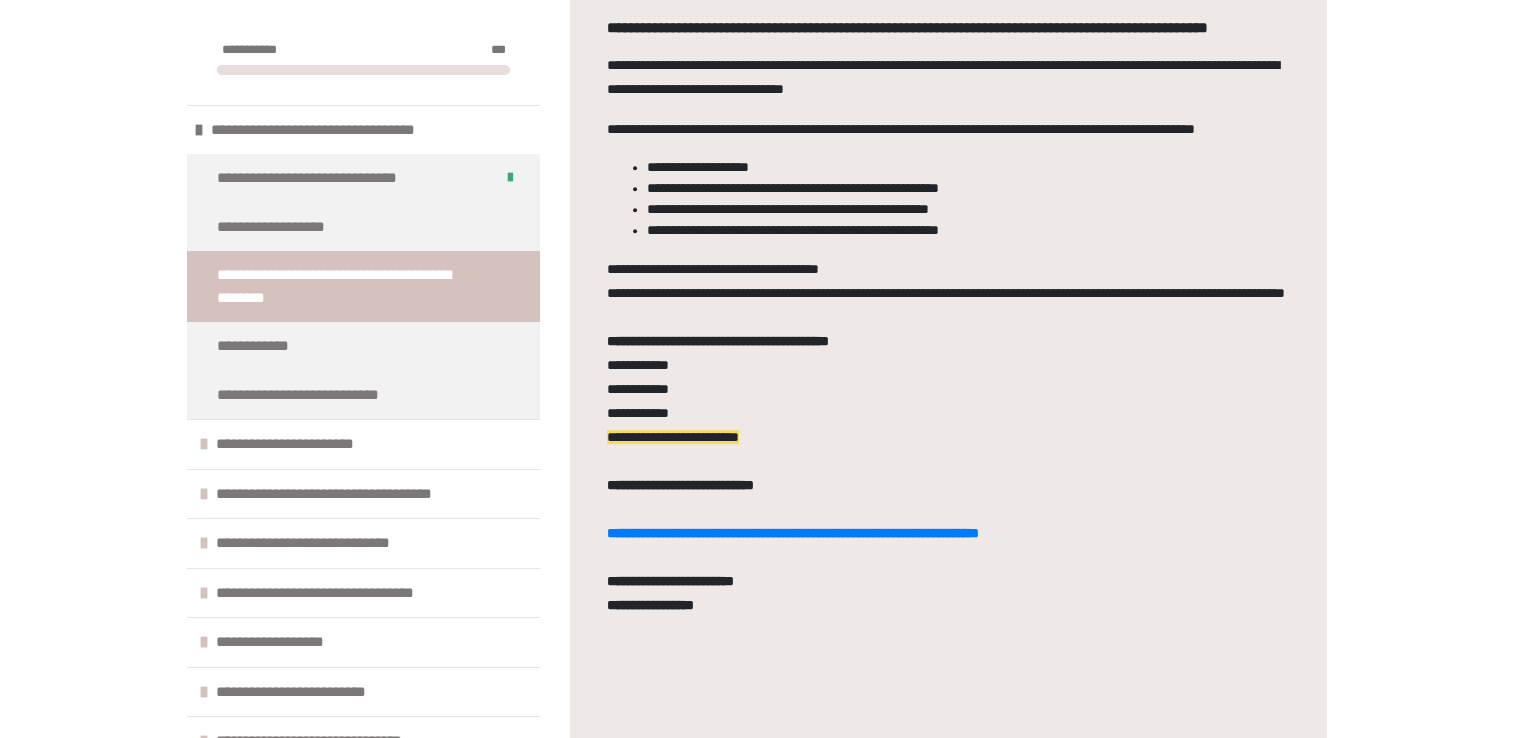 scroll, scrollTop: 1039, scrollLeft: 0, axis: vertical 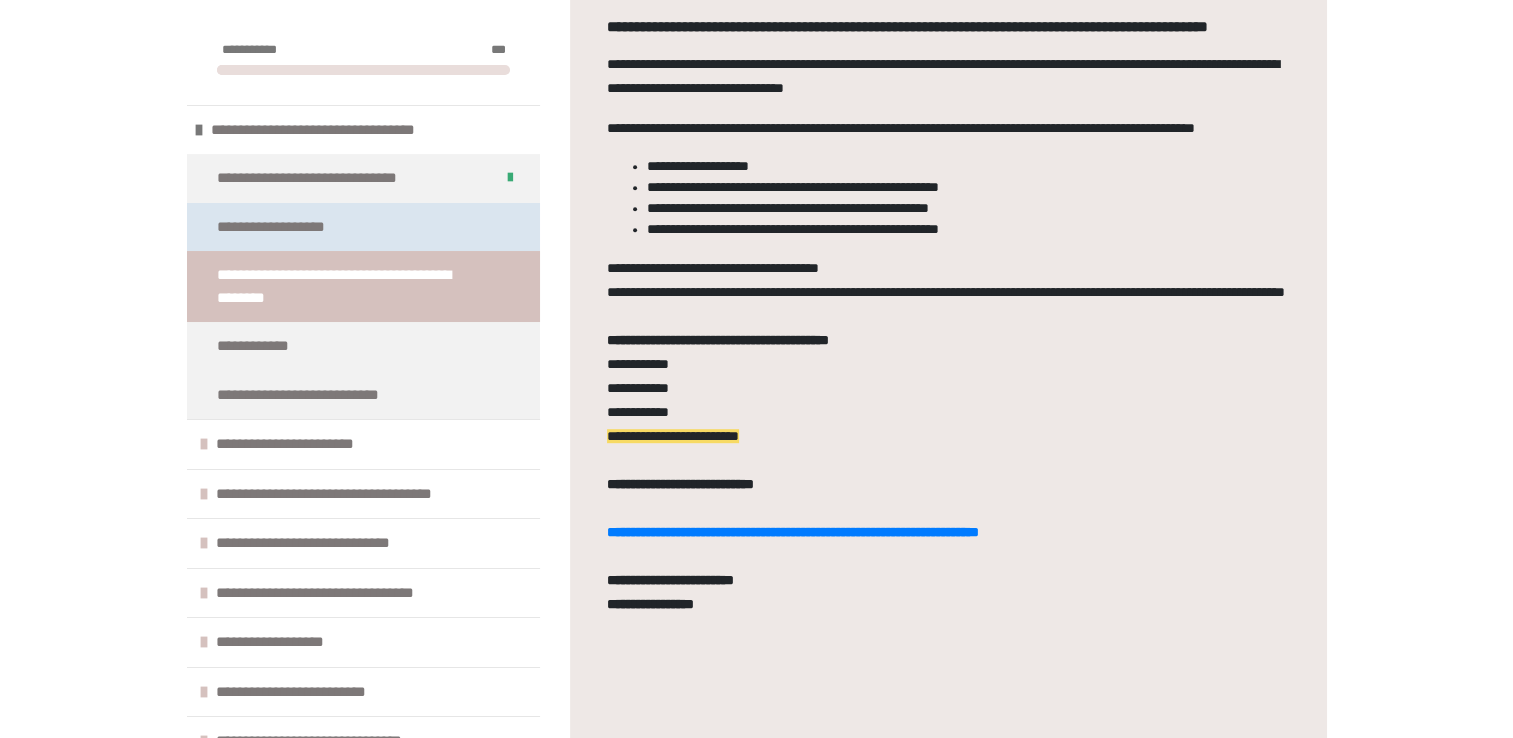 click on "**********" at bounding box center (288, 227) 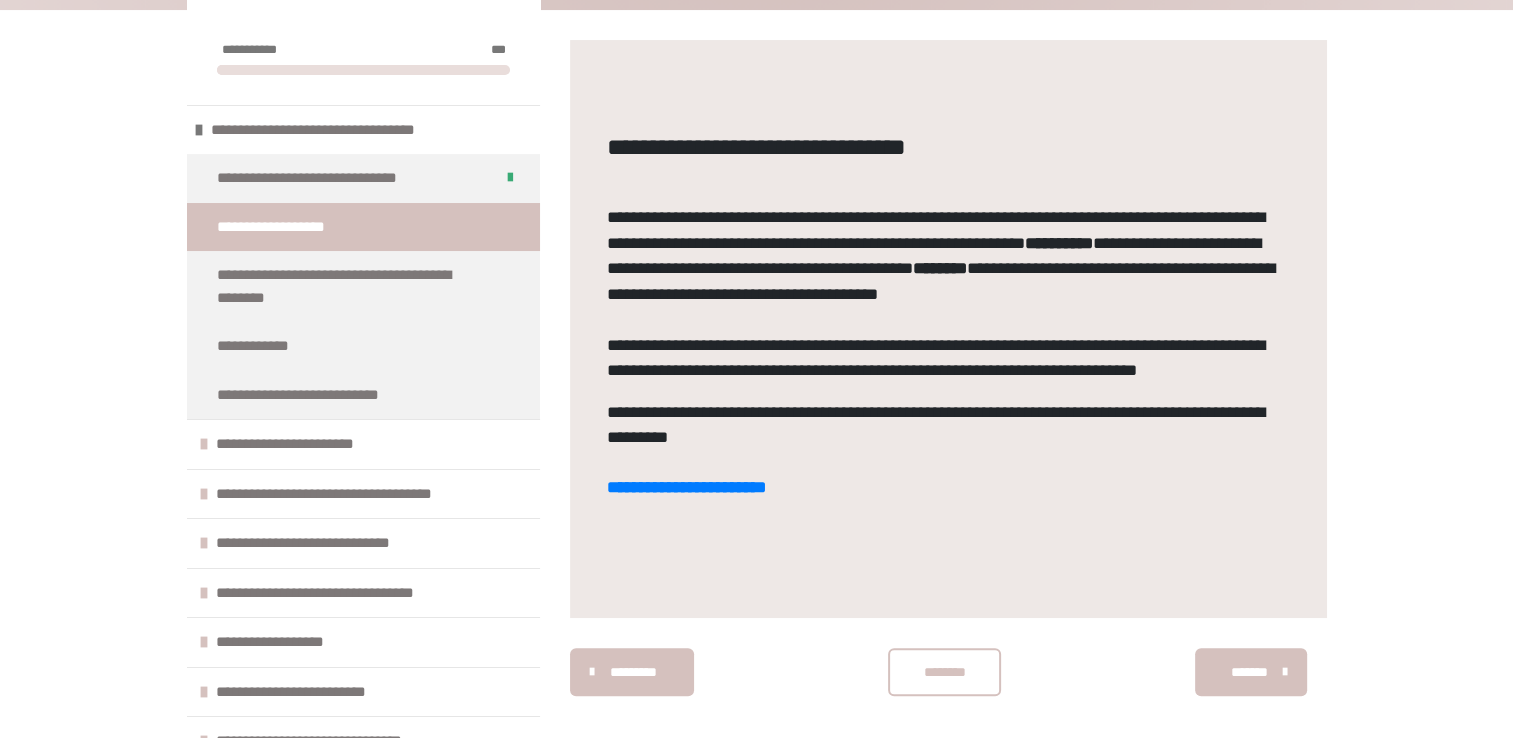 scroll, scrollTop: 483, scrollLeft: 0, axis: vertical 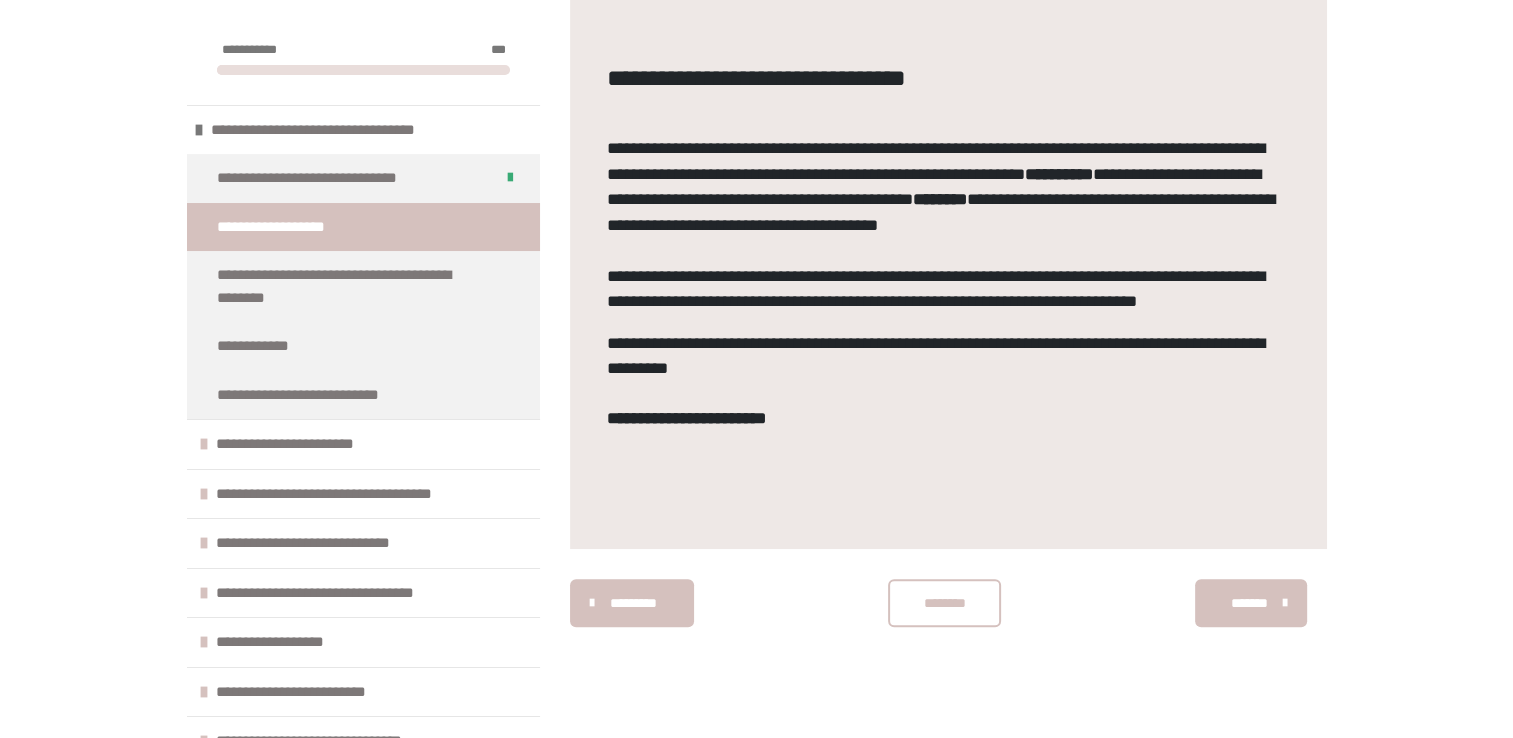 click on "**********" at bounding box center (686, 418) 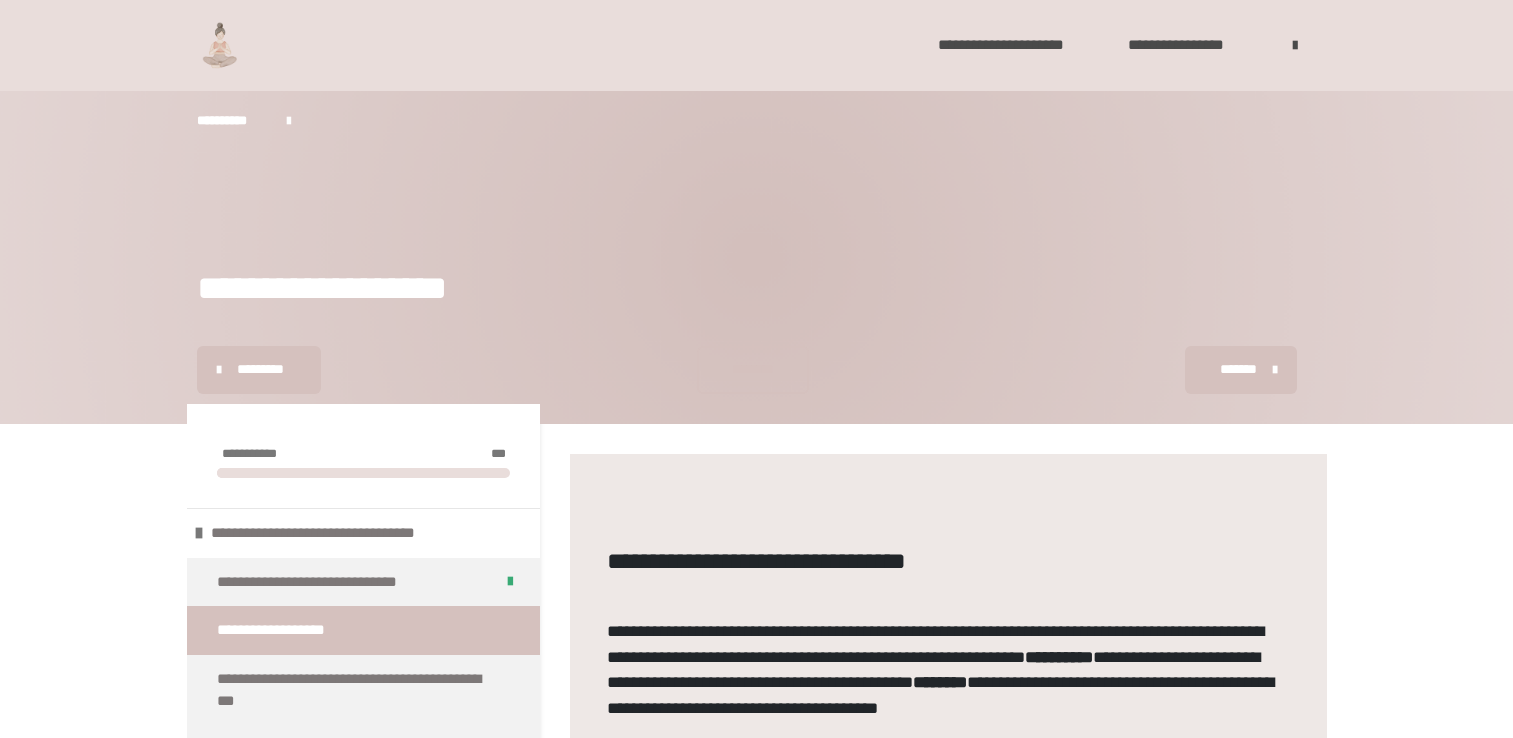 scroll, scrollTop: 483, scrollLeft: 0, axis: vertical 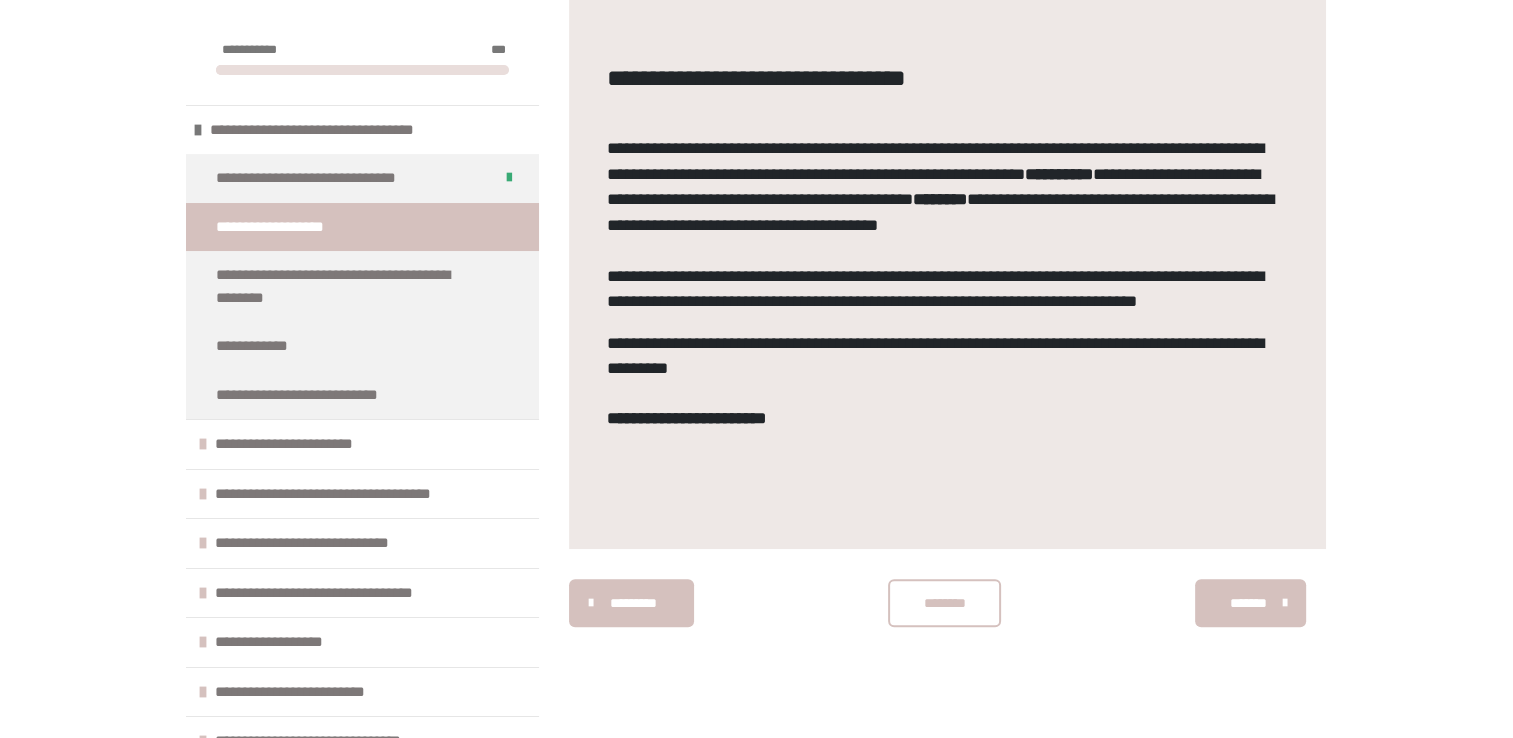 click on "**********" at bounding box center (686, 418) 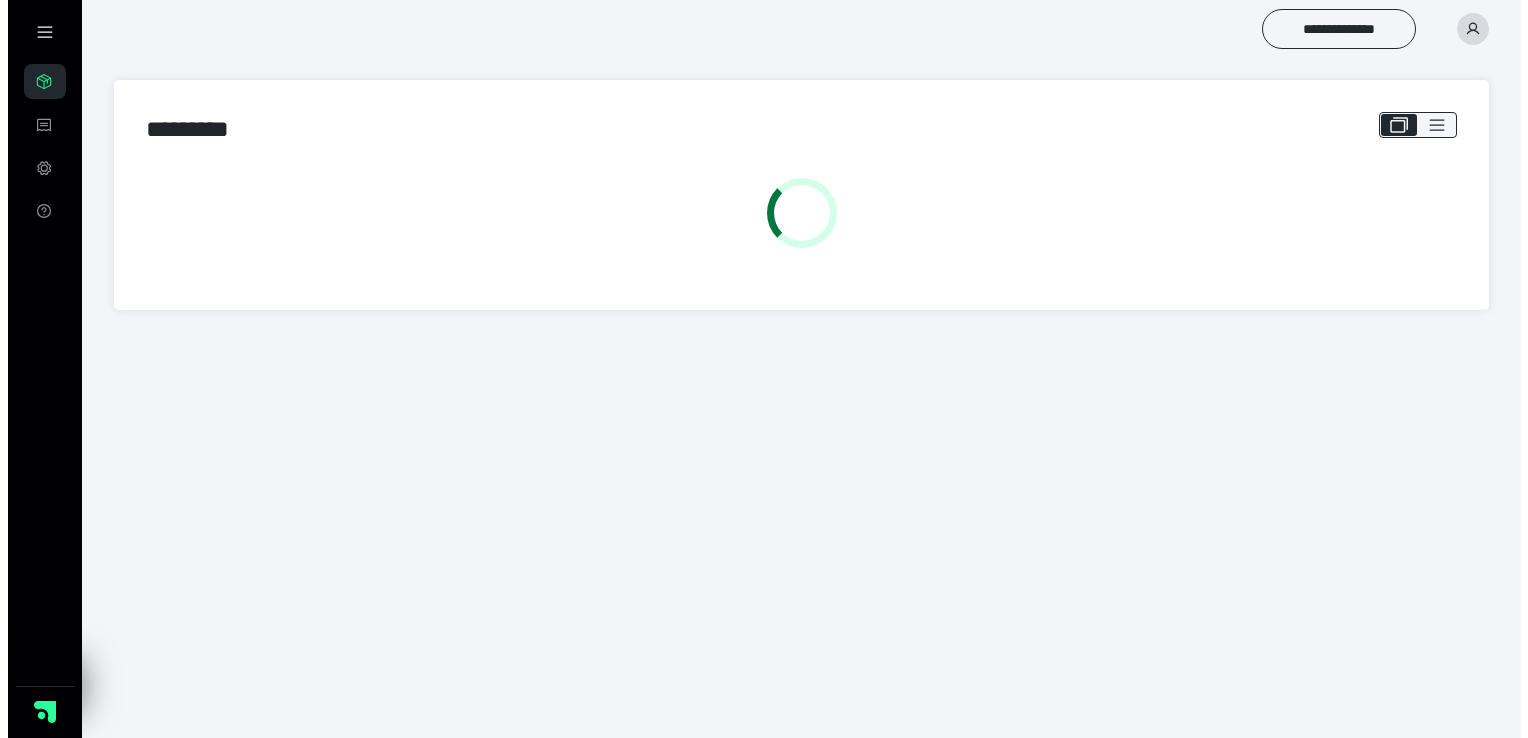 scroll, scrollTop: 0, scrollLeft: 0, axis: both 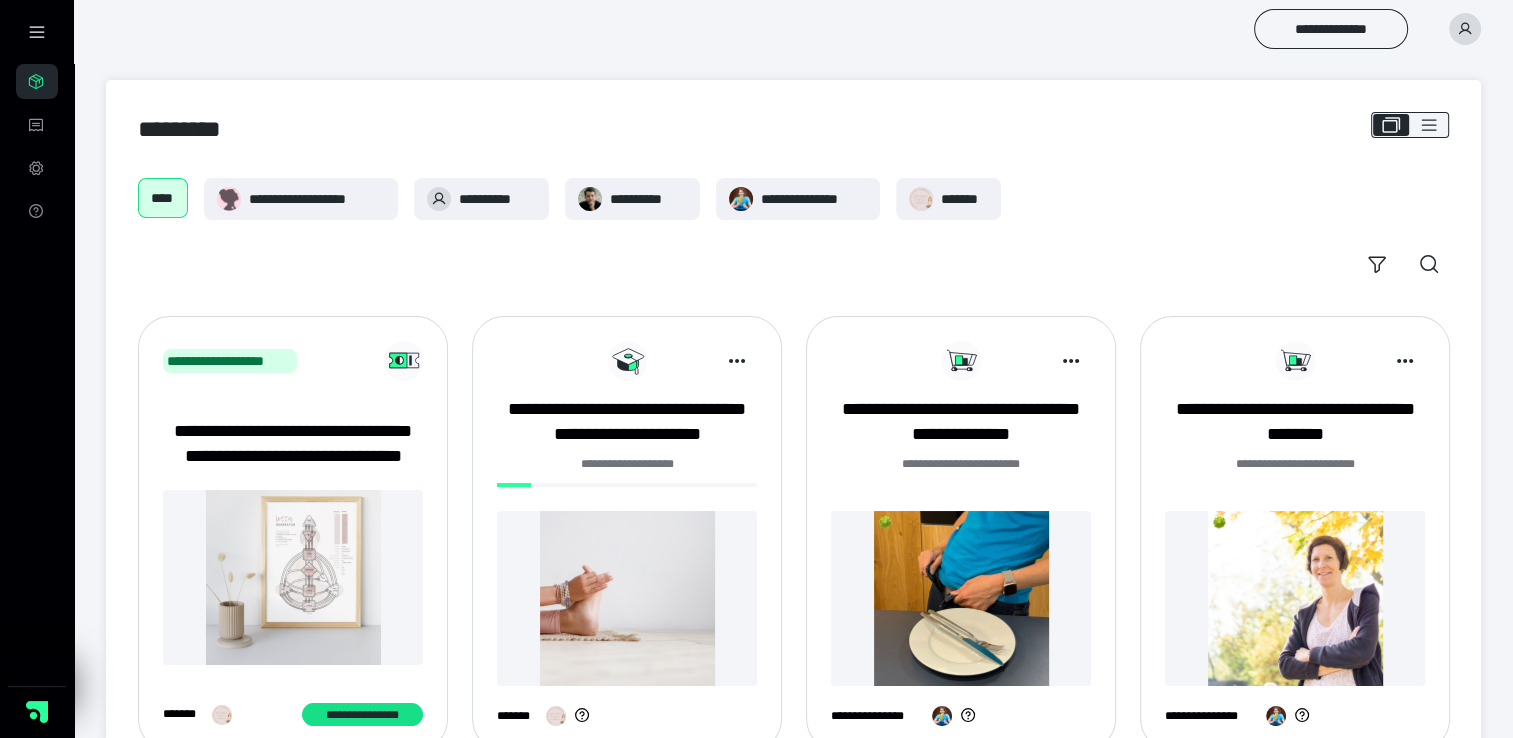 click at bounding box center [627, 598] 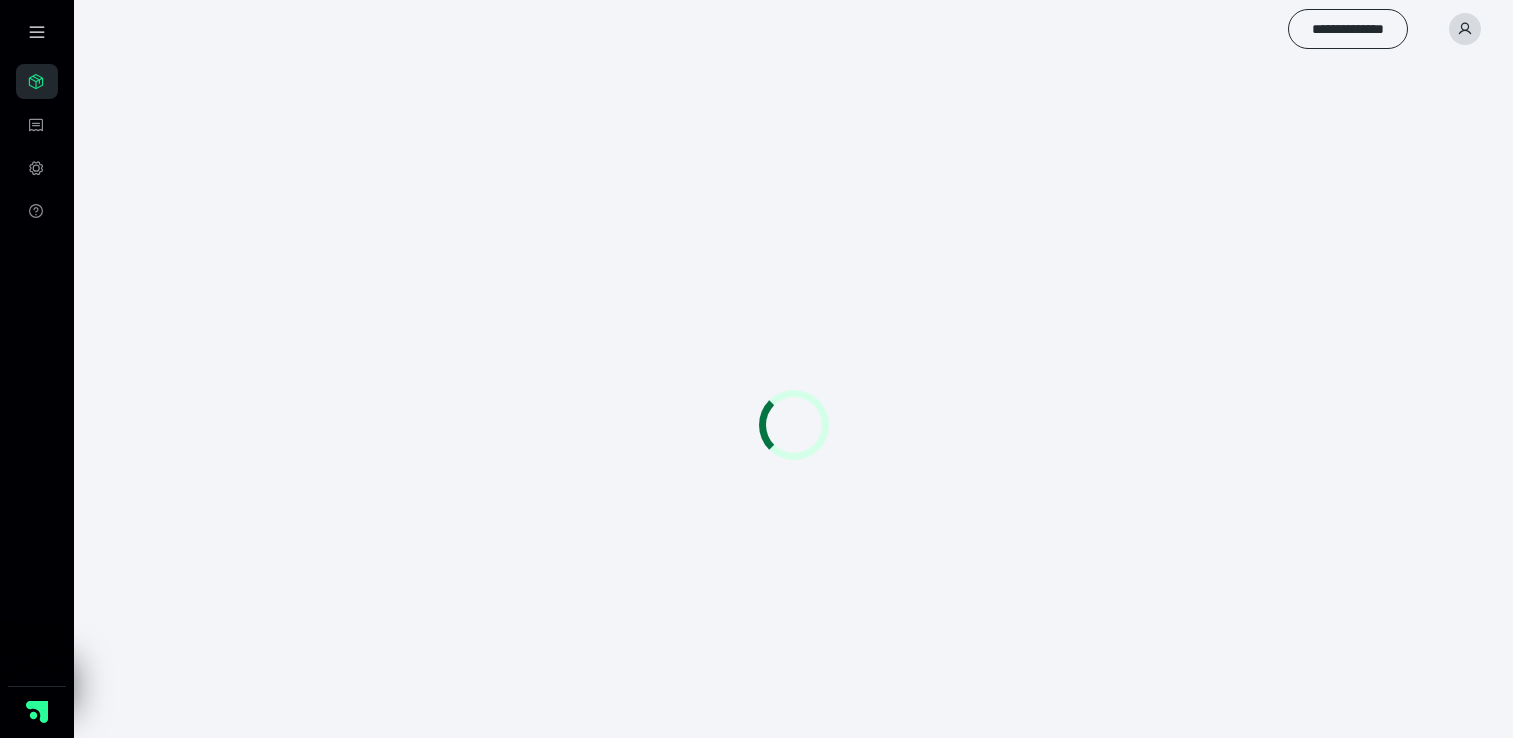 scroll, scrollTop: 0, scrollLeft: 0, axis: both 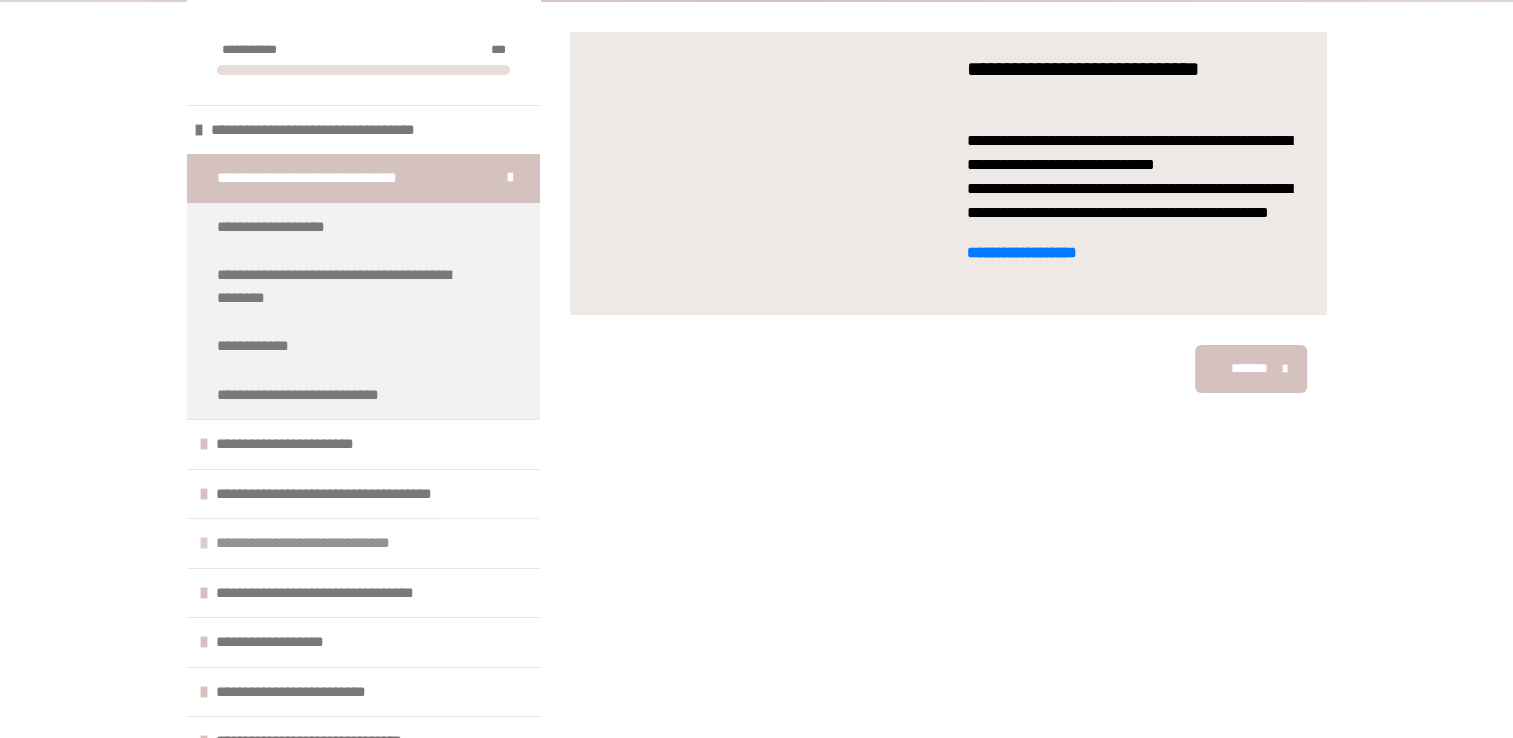 click on "**********" at bounding box center [321, 543] 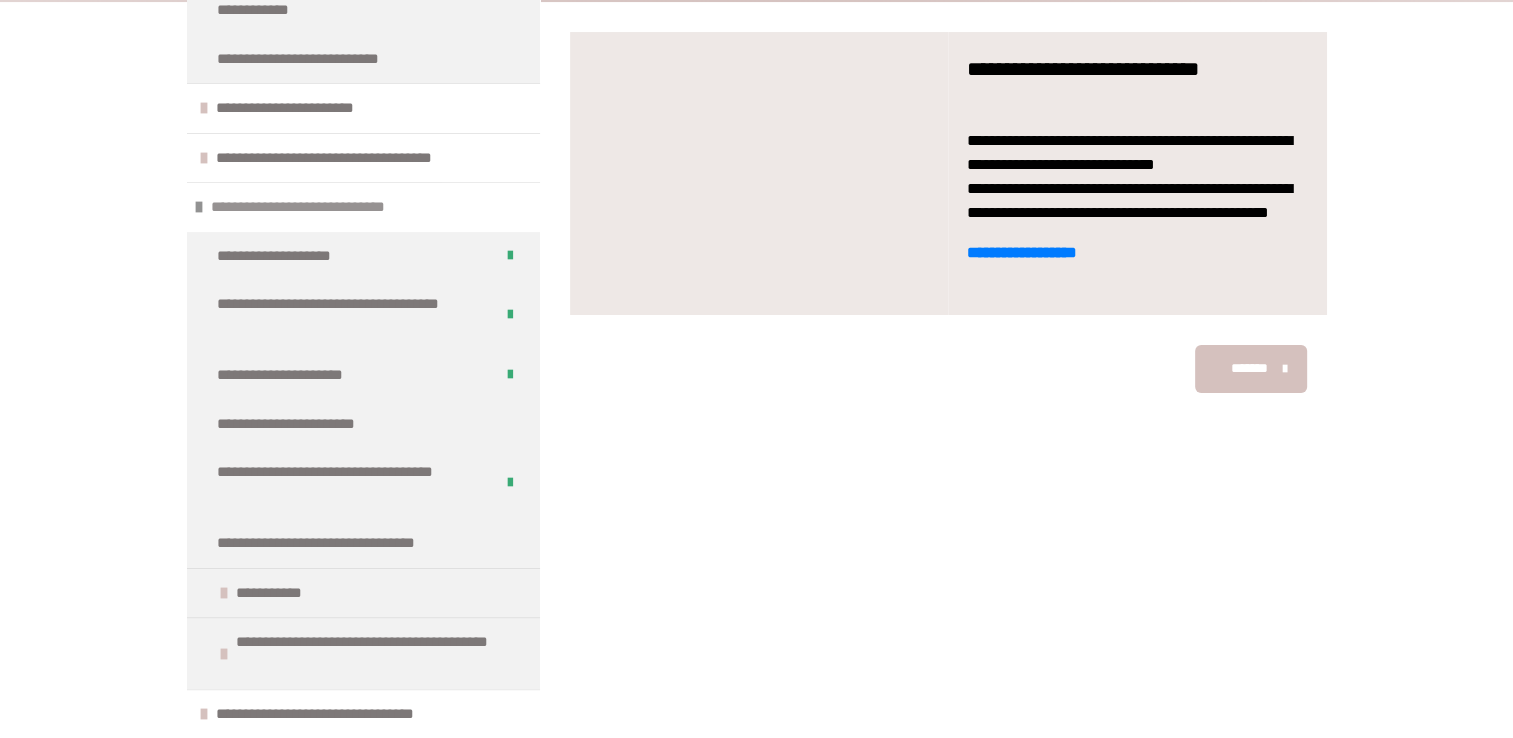 scroll, scrollTop: 339, scrollLeft: 0, axis: vertical 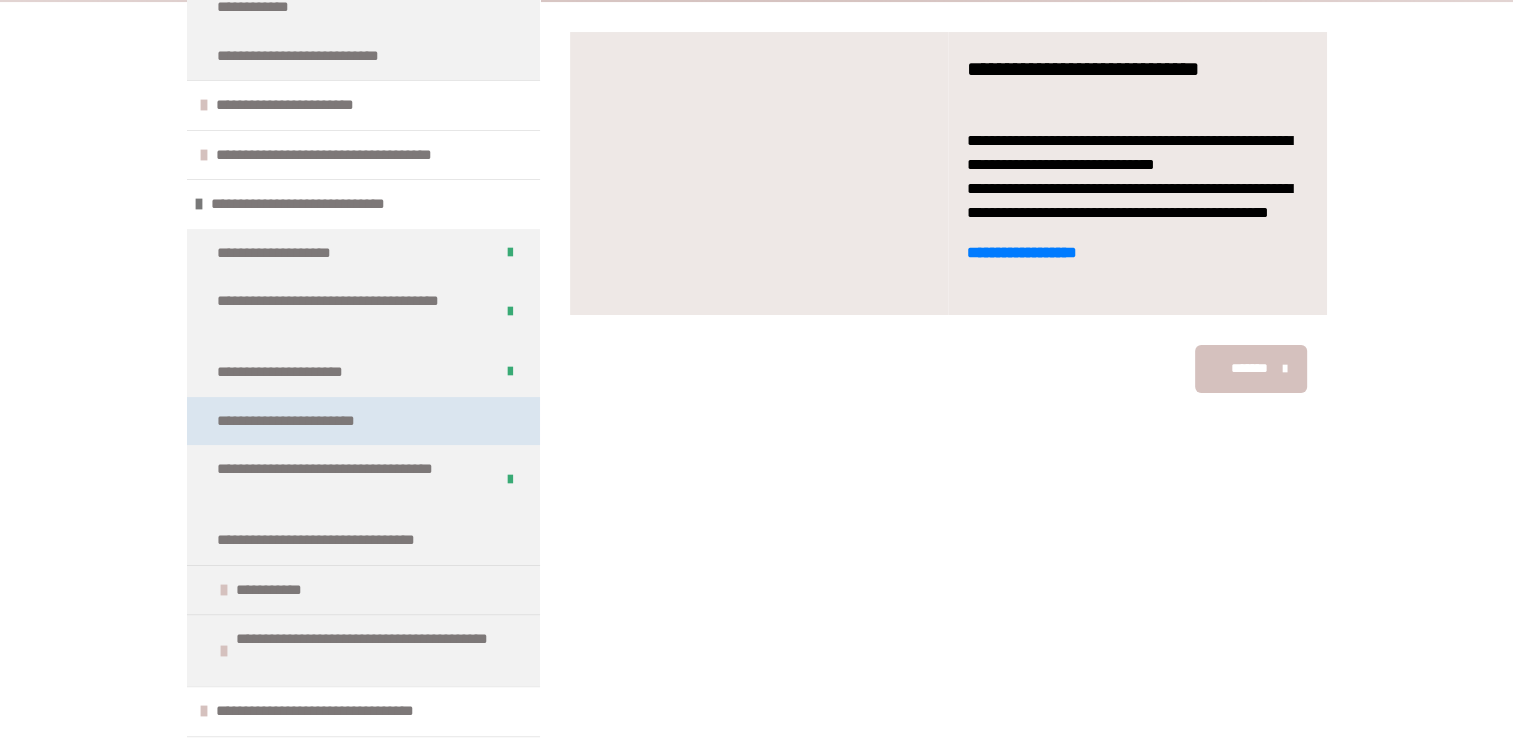 click on "**********" at bounding box center [305, 421] 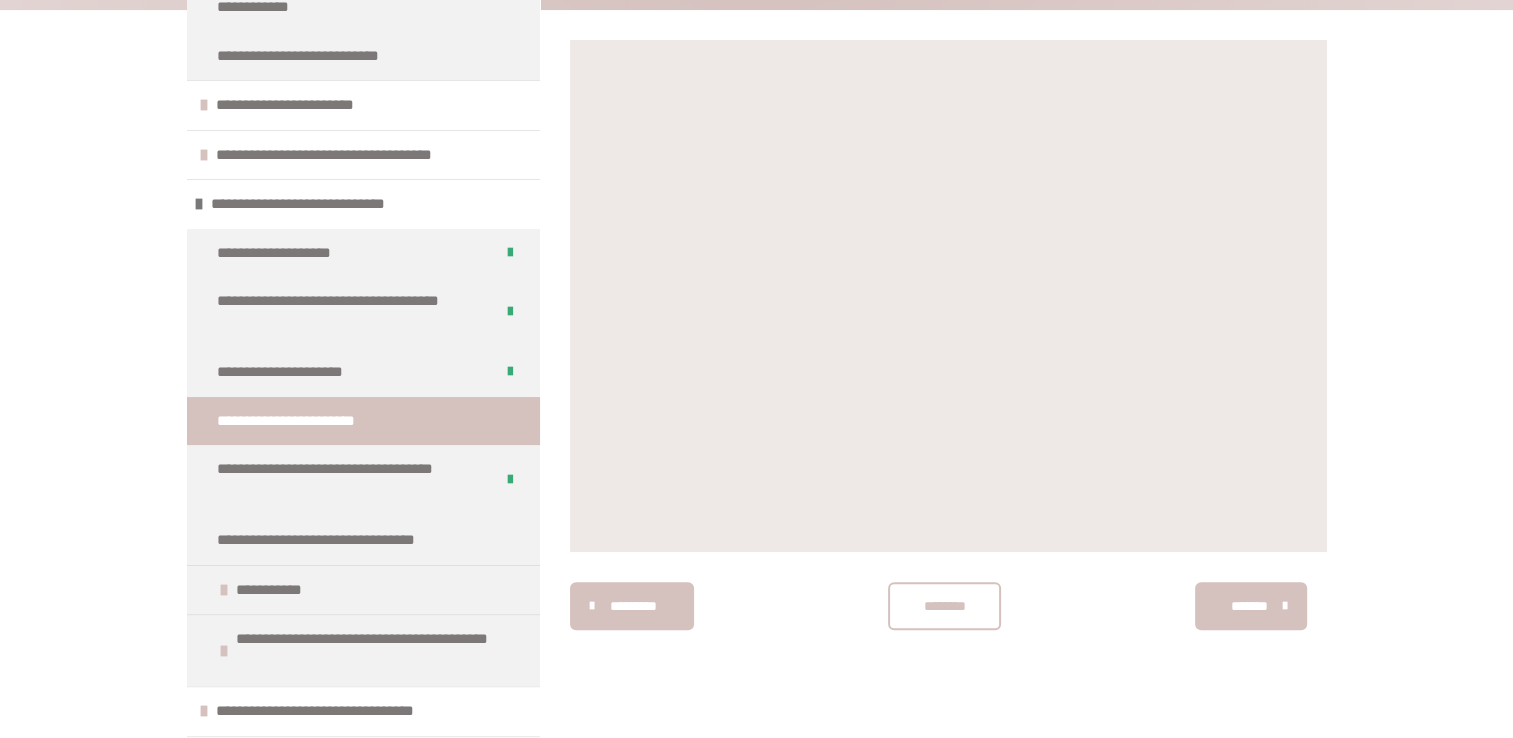 scroll, scrollTop: 483, scrollLeft: 0, axis: vertical 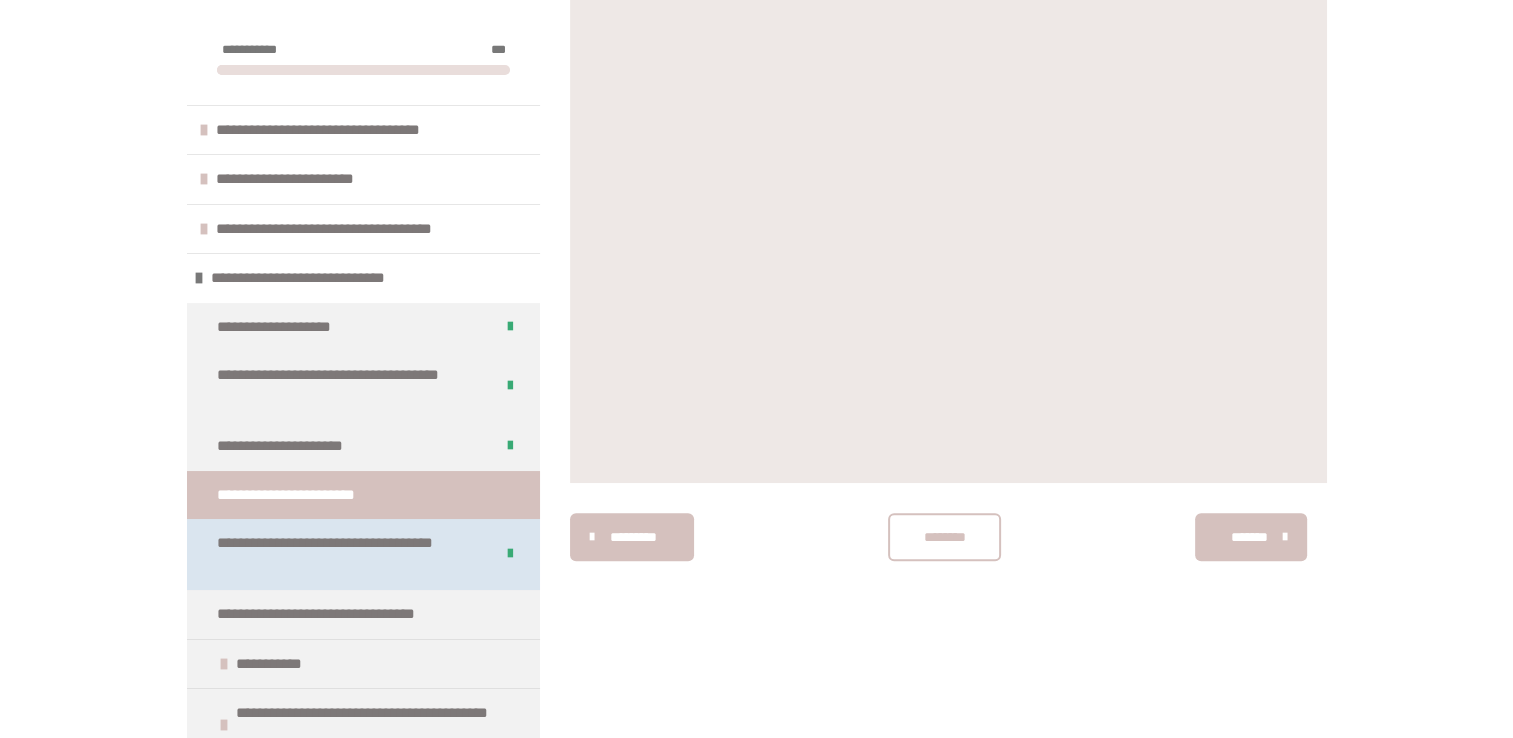 click on "**********" at bounding box center [340, 554] 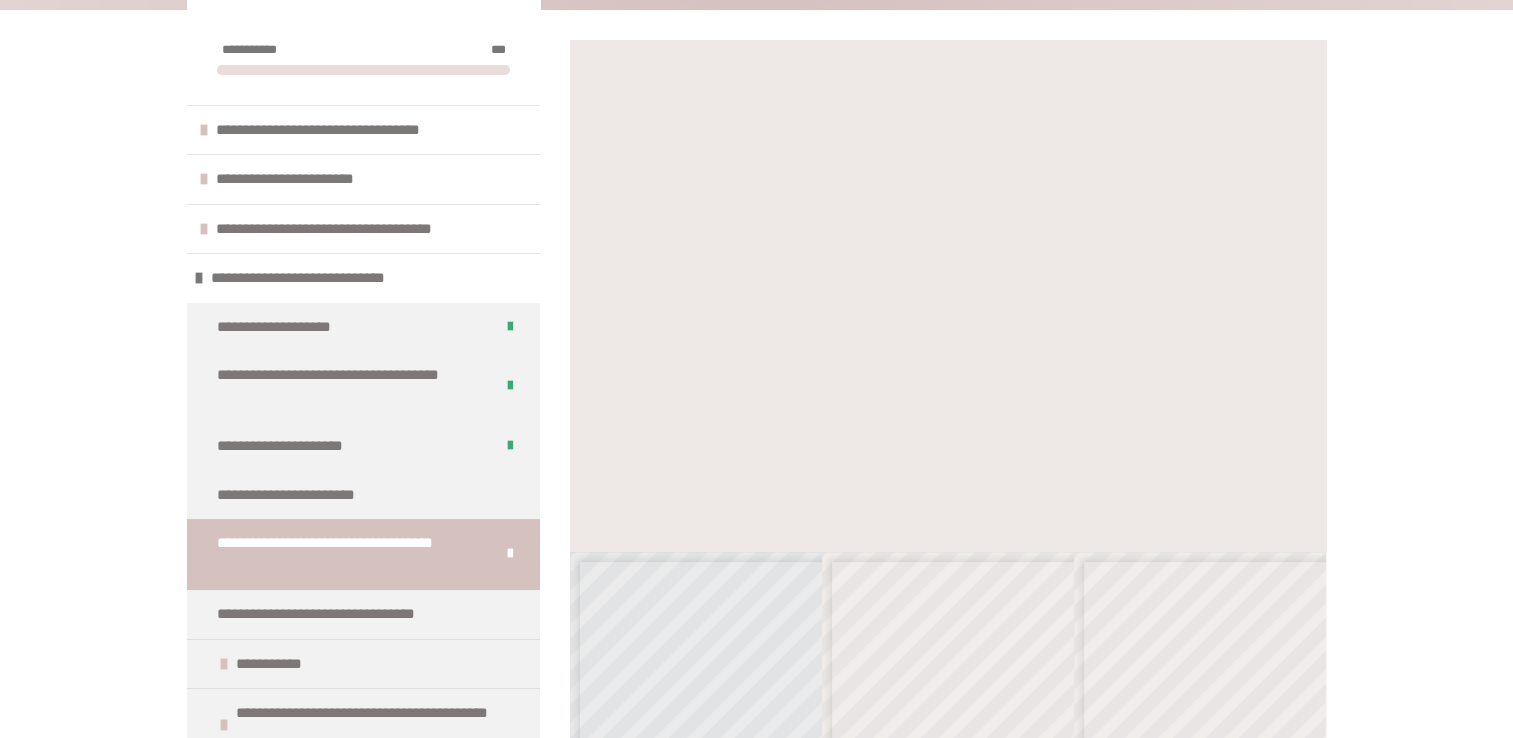 scroll, scrollTop: 333, scrollLeft: 0, axis: vertical 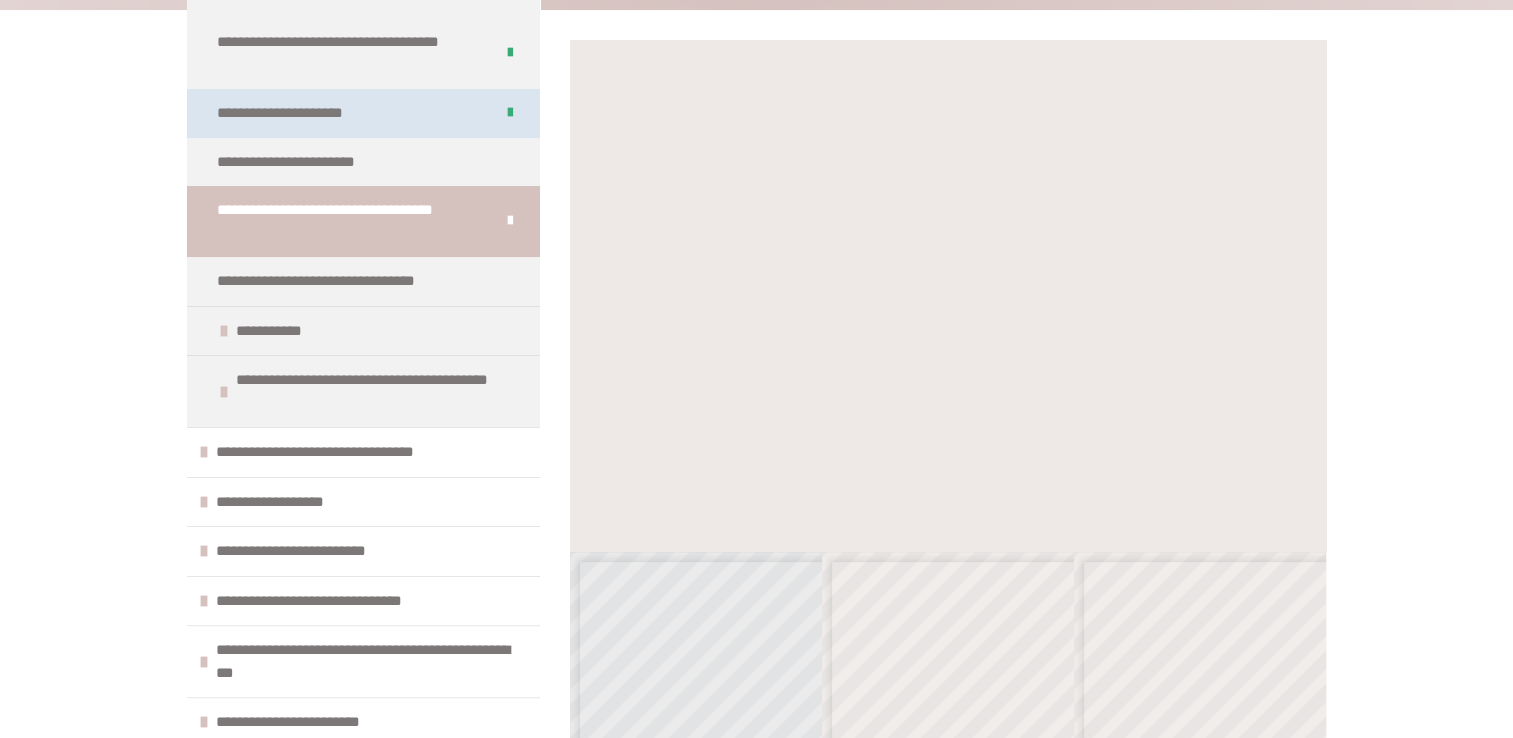 click on "**********" at bounding box center (299, 113) 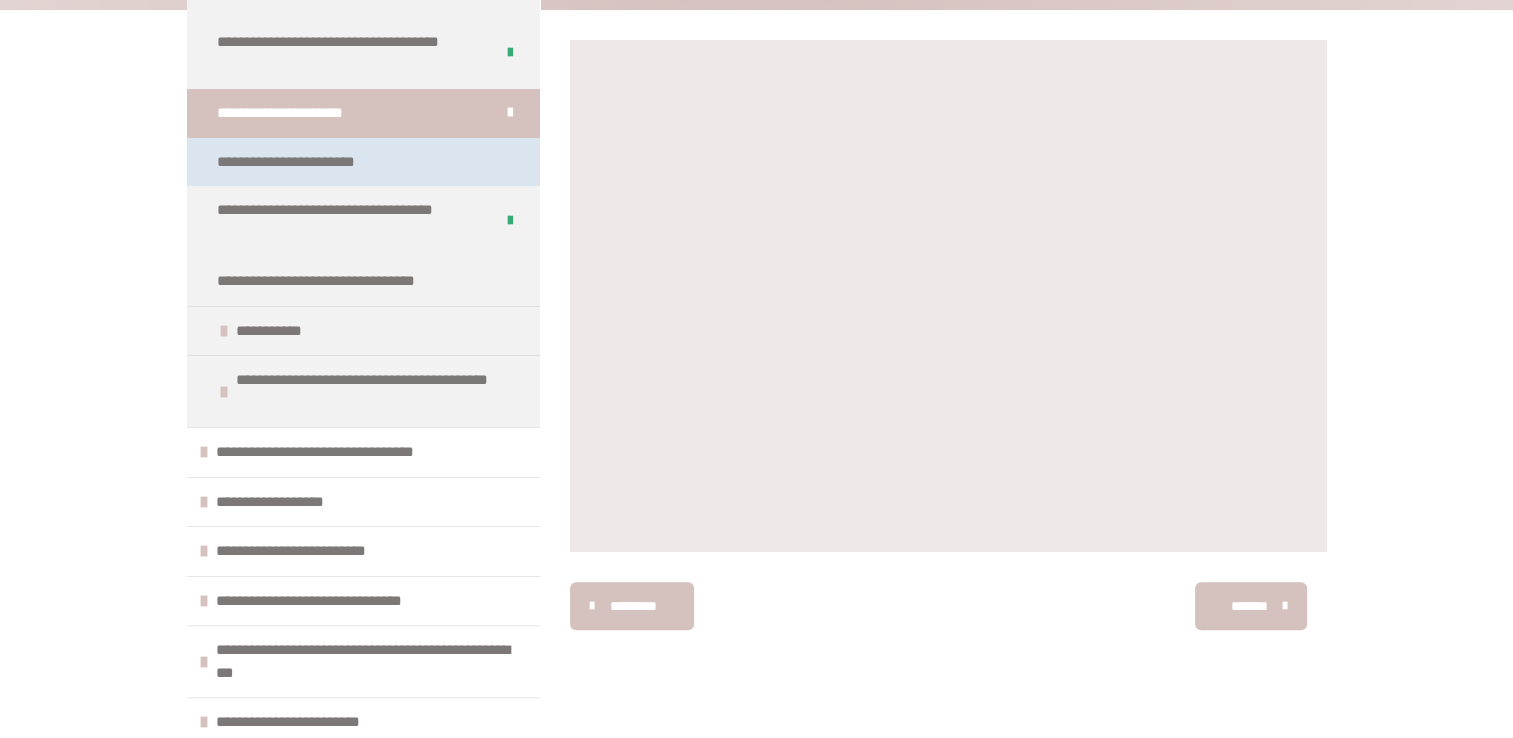 click on "**********" at bounding box center [305, 162] 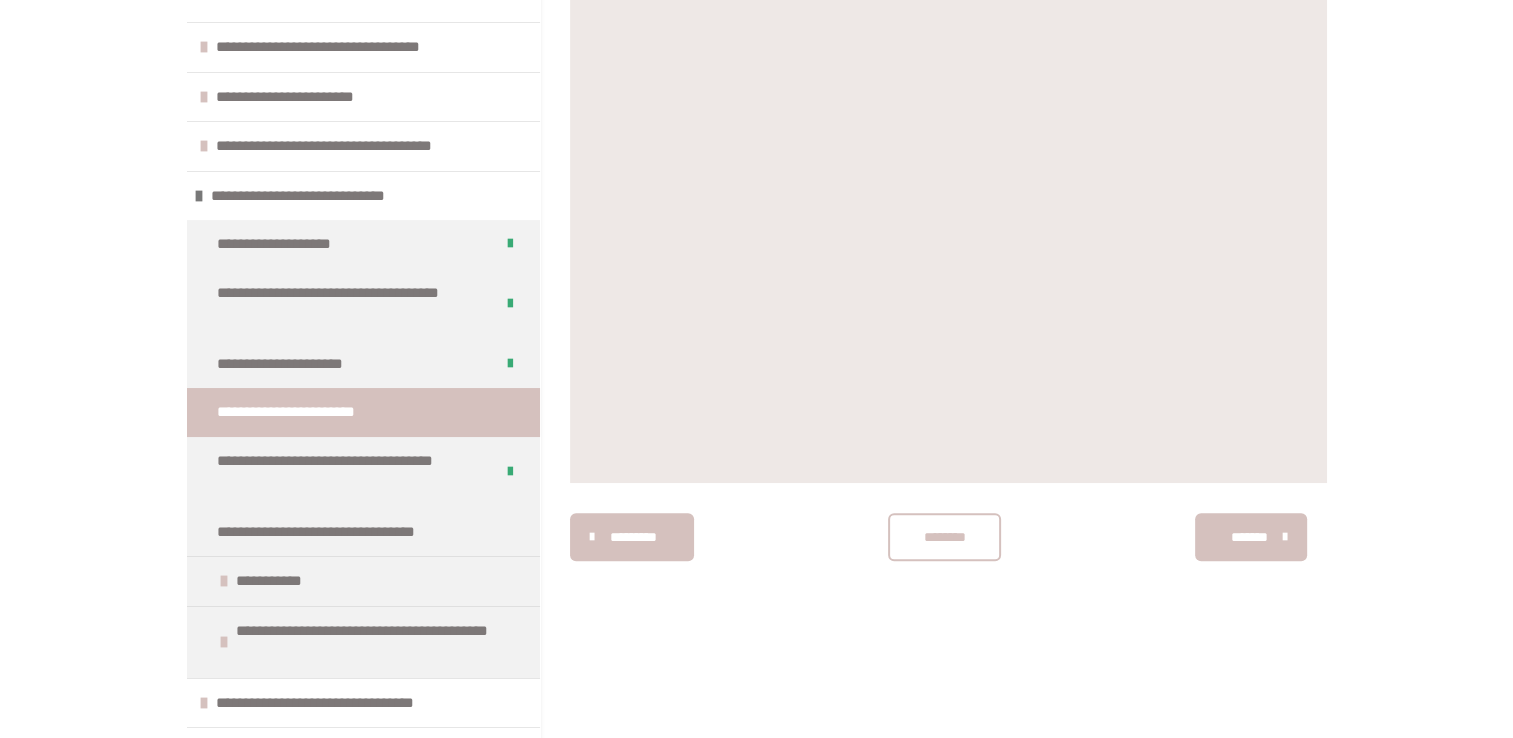 scroll, scrollTop: 70, scrollLeft: 0, axis: vertical 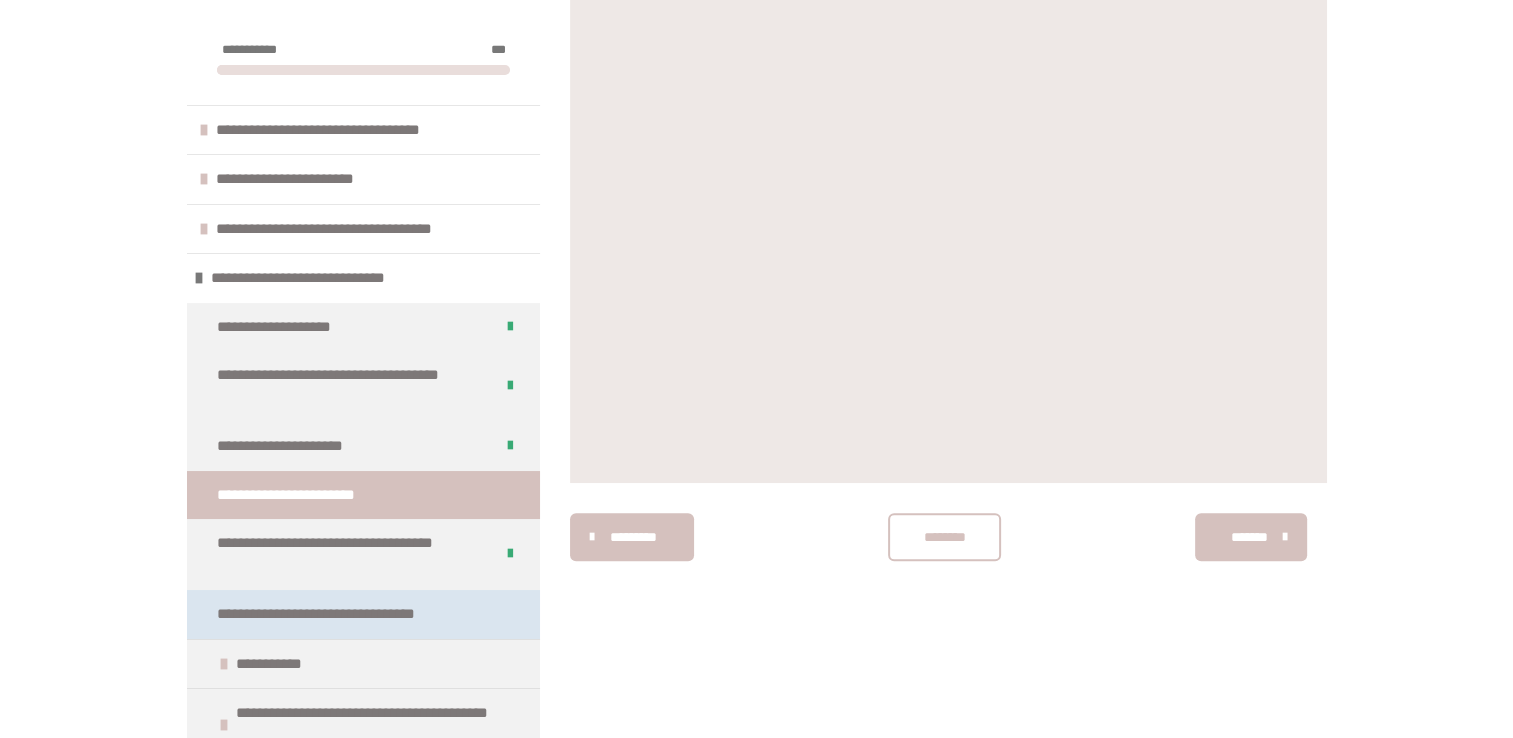 click on "**********" at bounding box center (345, 614) 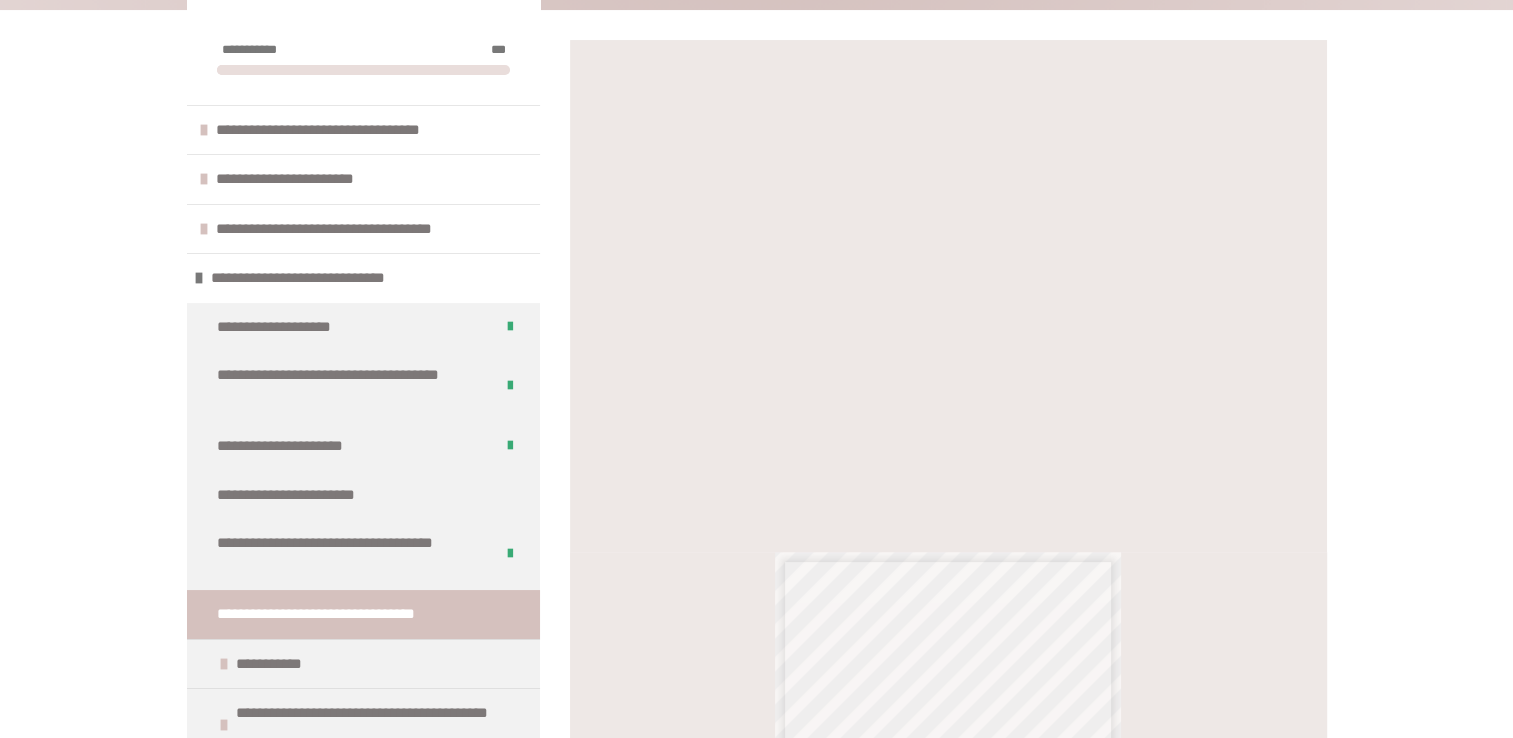 scroll, scrollTop: 866, scrollLeft: 0, axis: vertical 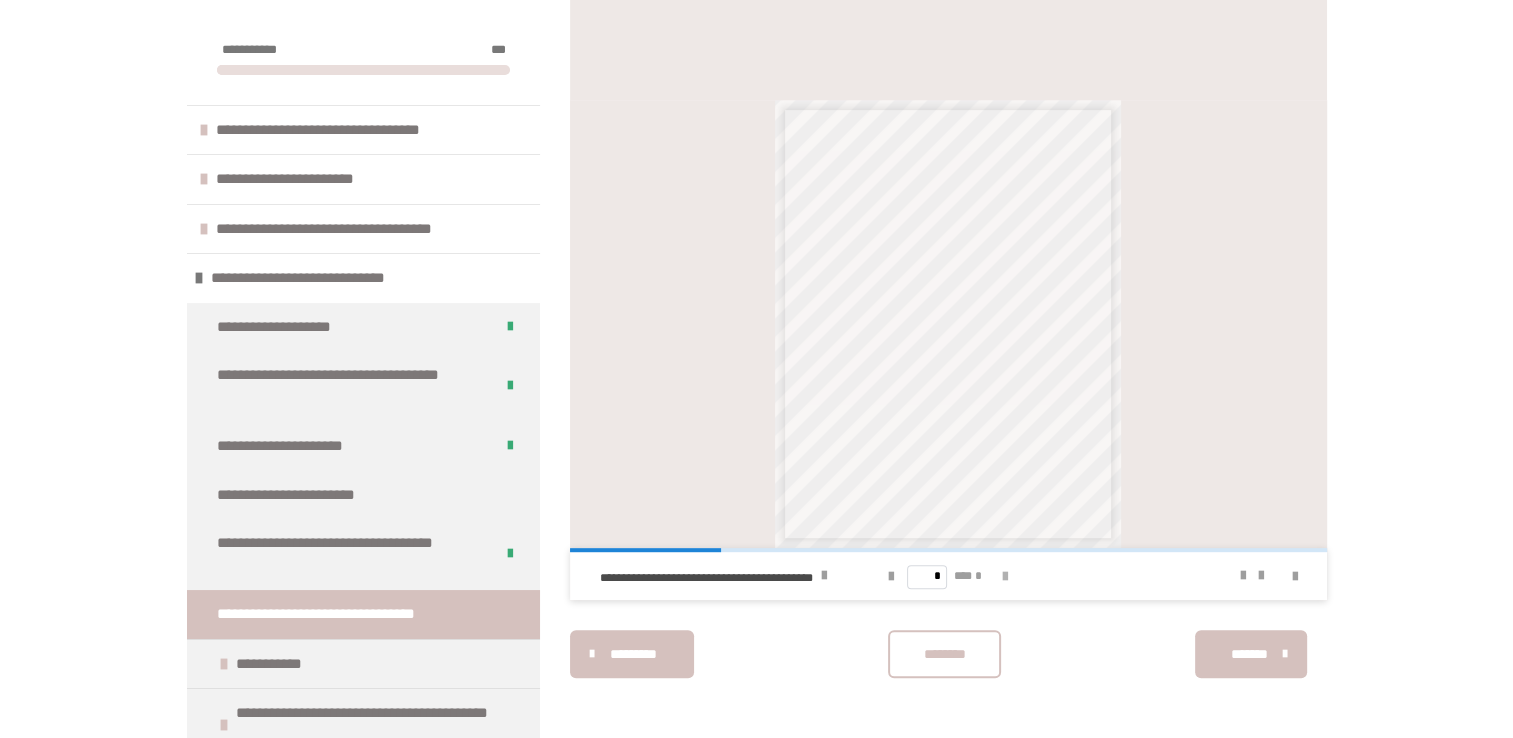 click at bounding box center [1005, 576] 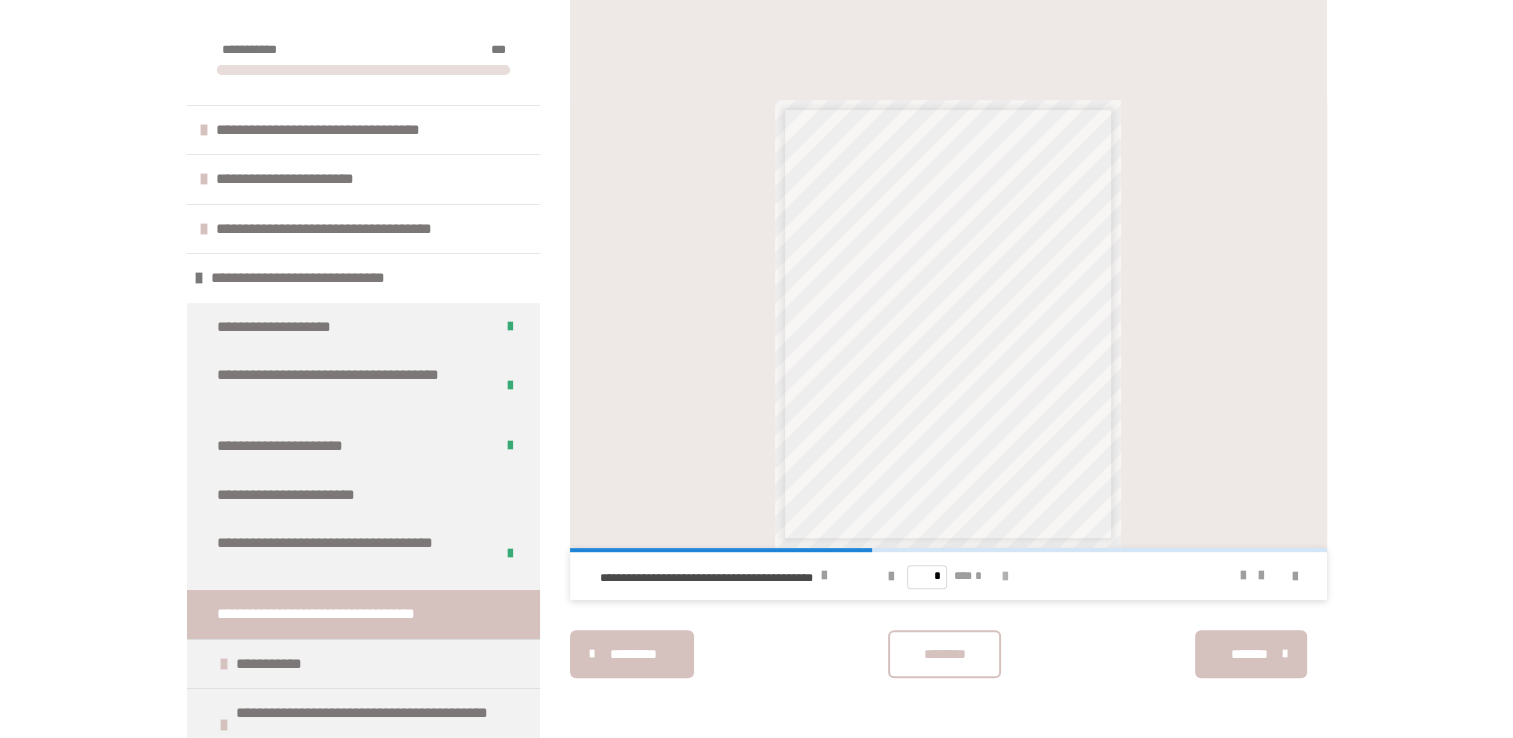 click at bounding box center [1005, 576] 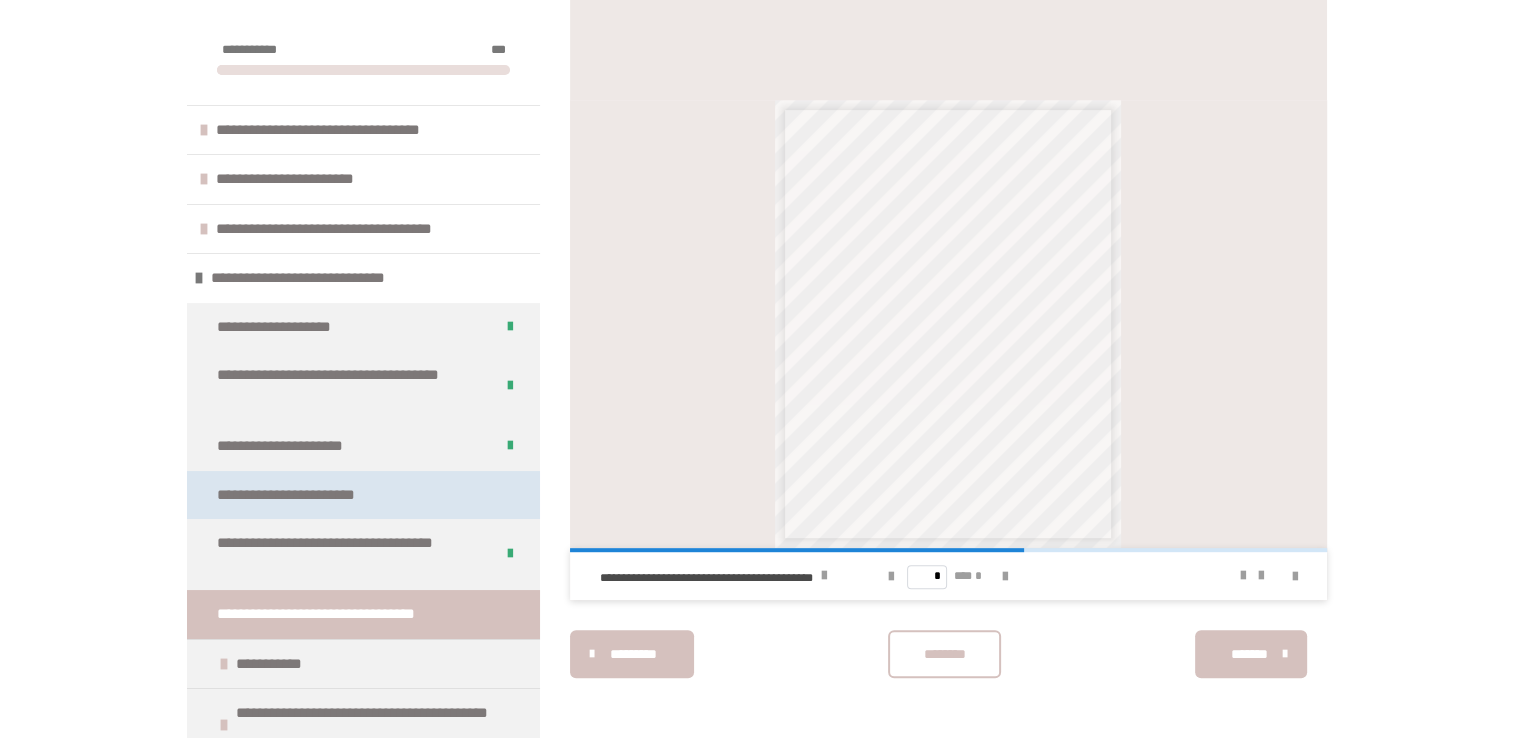 click on "**********" at bounding box center (363, 495) 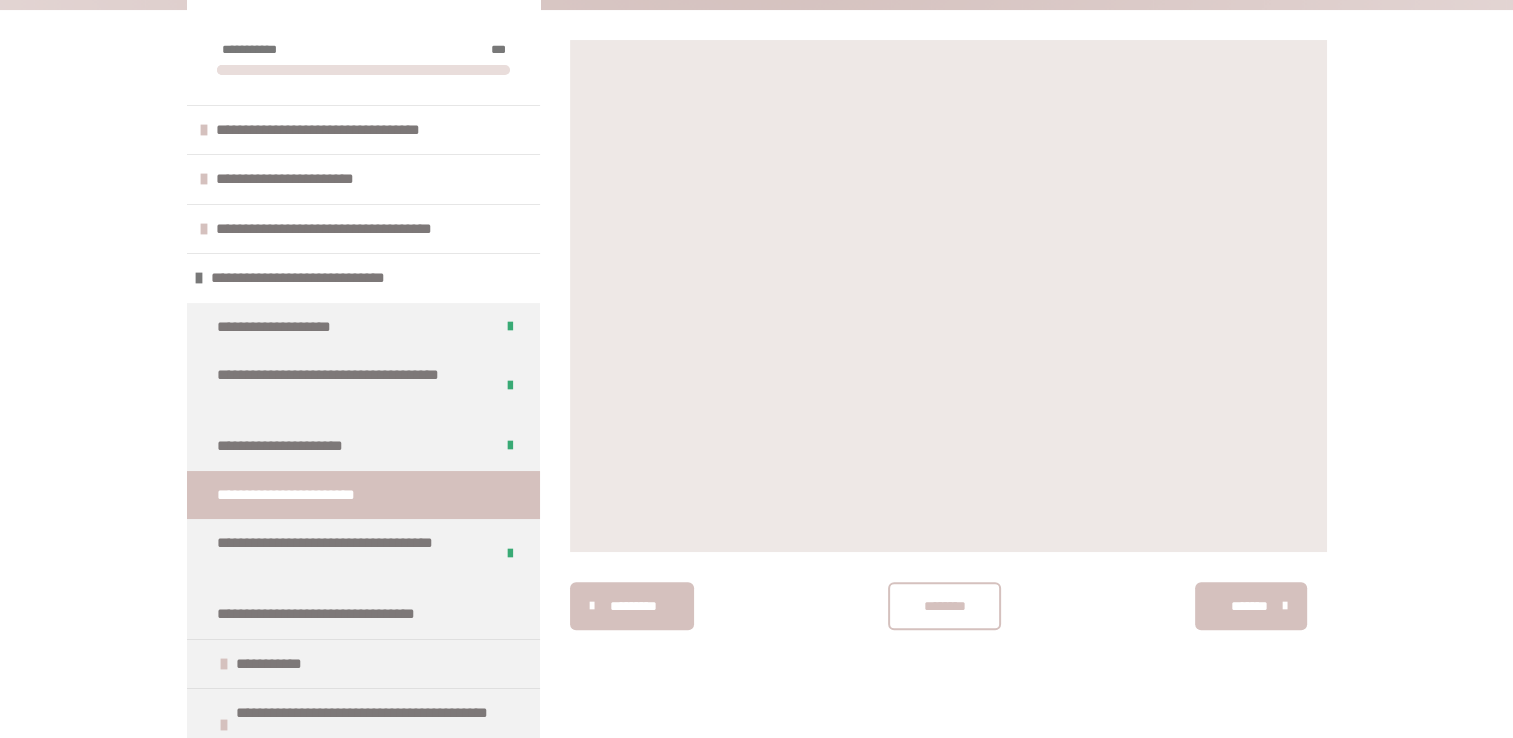 scroll, scrollTop: 483, scrollLeft: 0, axis: vertical 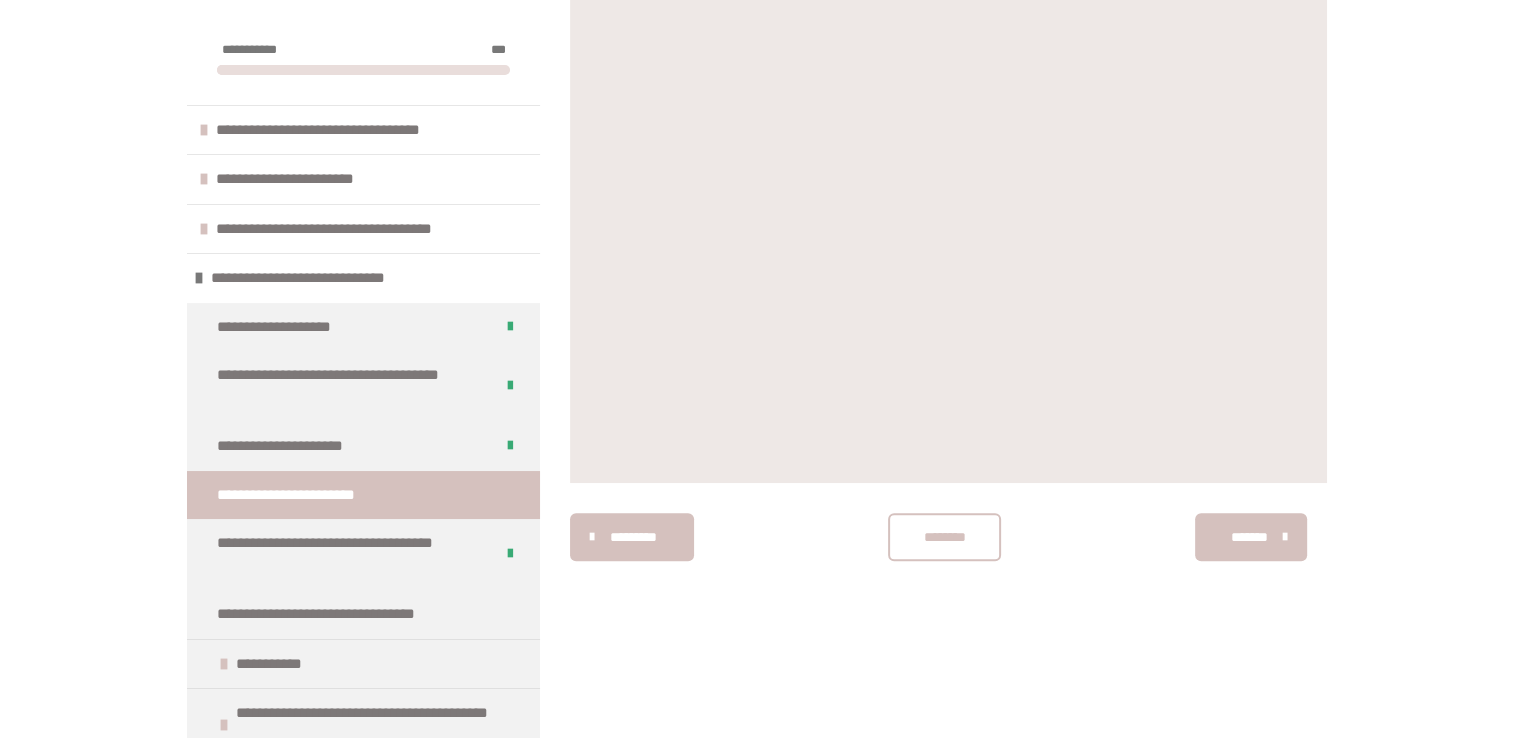 click on "********" at bounding box center (944, 537) 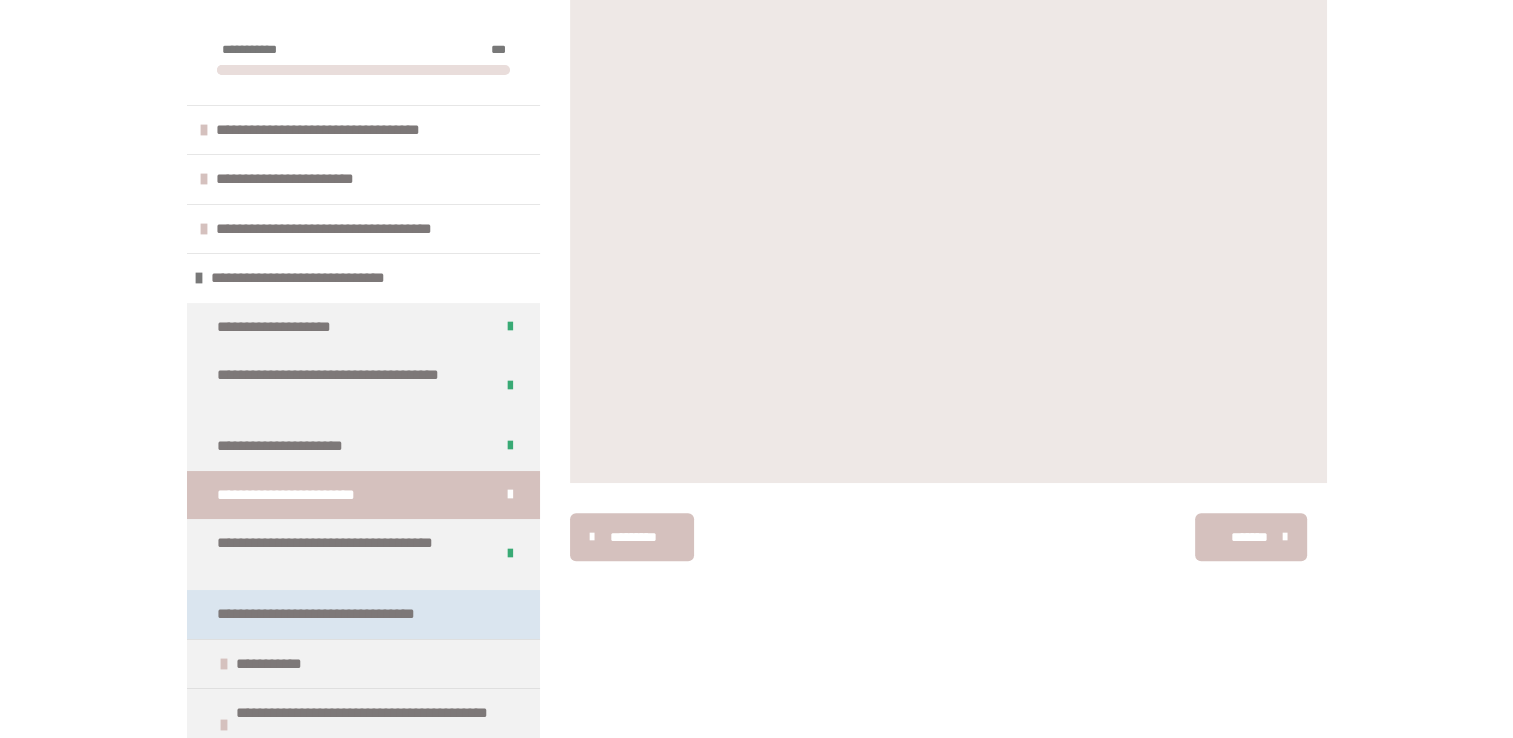 click on "**********" at bounding box center [345, 614] 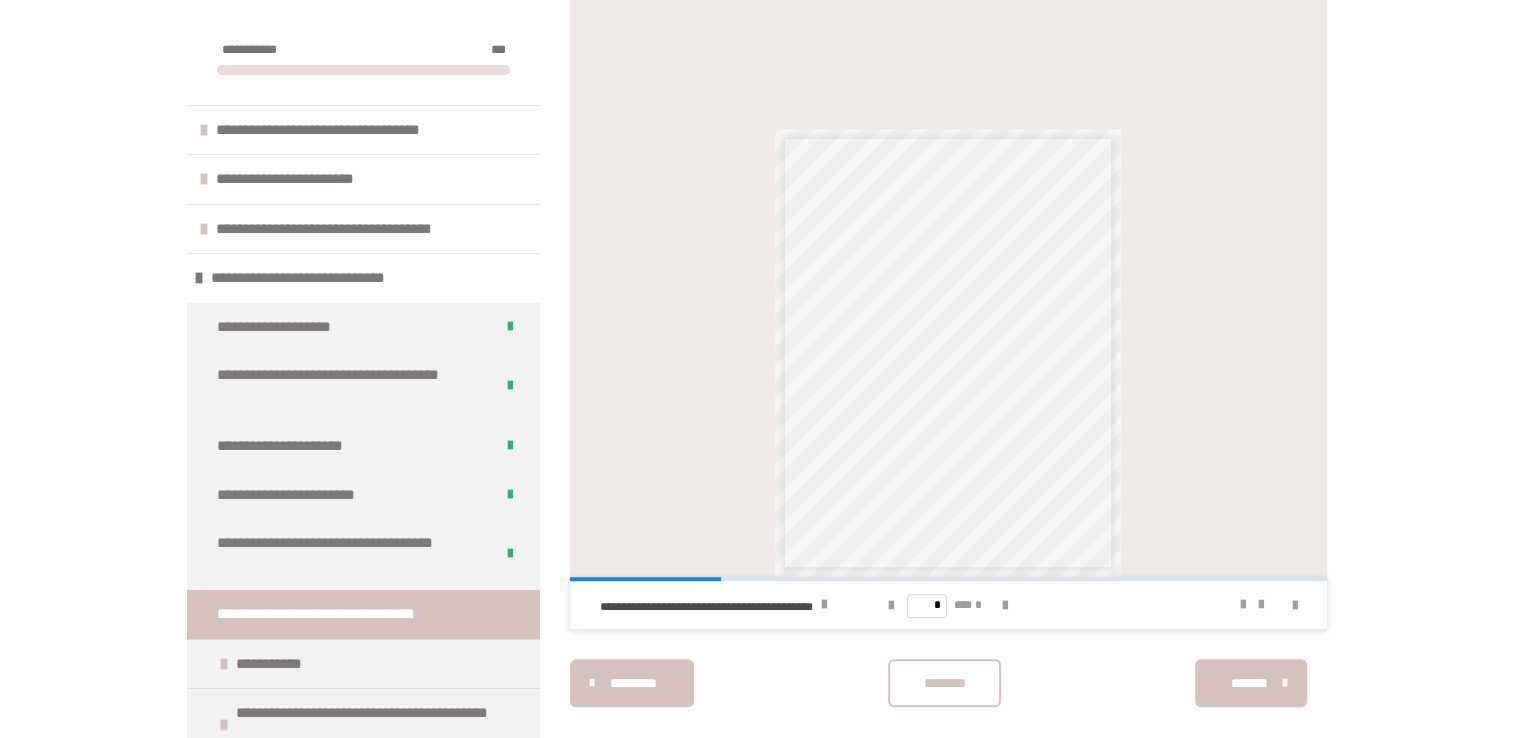 scroll, scrollTop: 866, scrollLeft: 0, axis: vertical 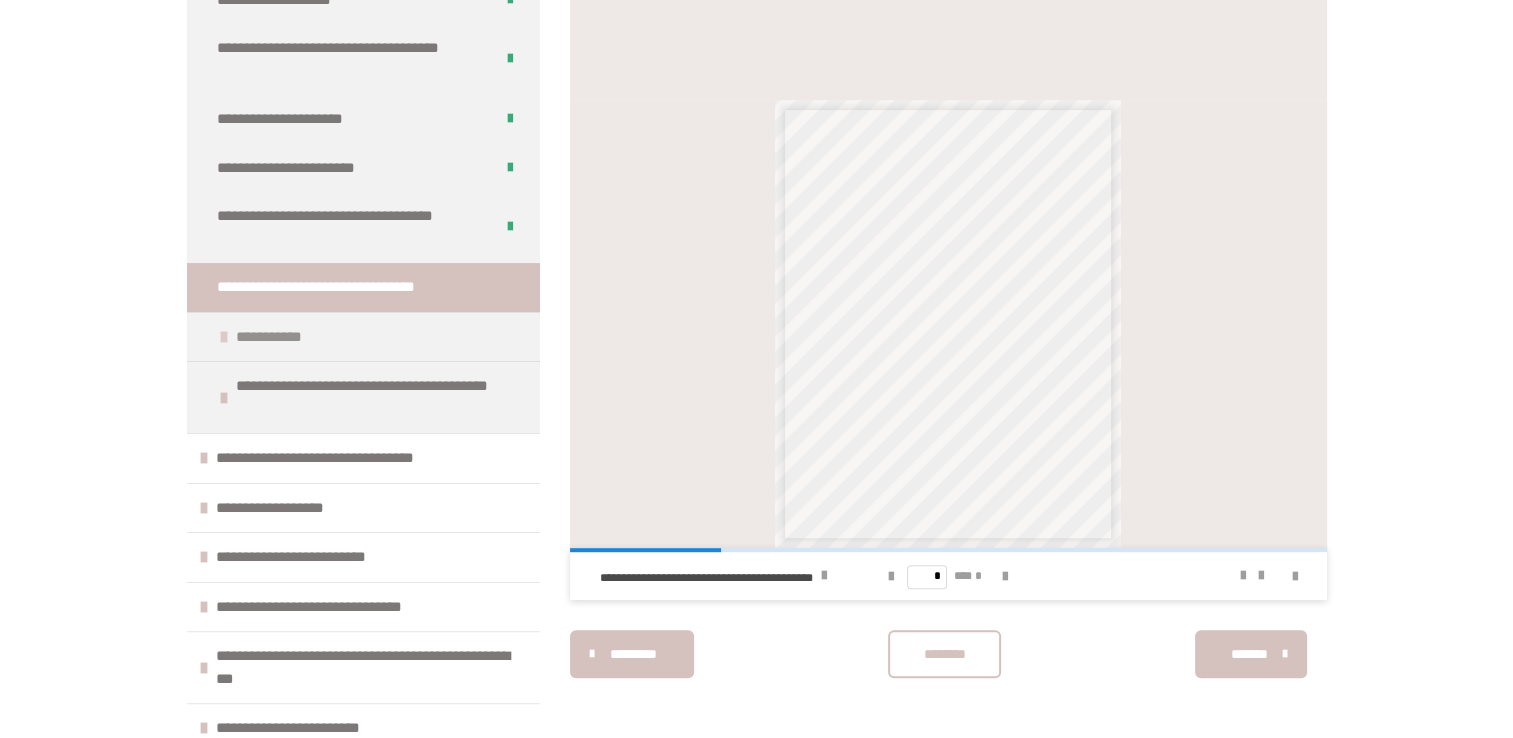 click on "**********" at bounding box center [286, 337] 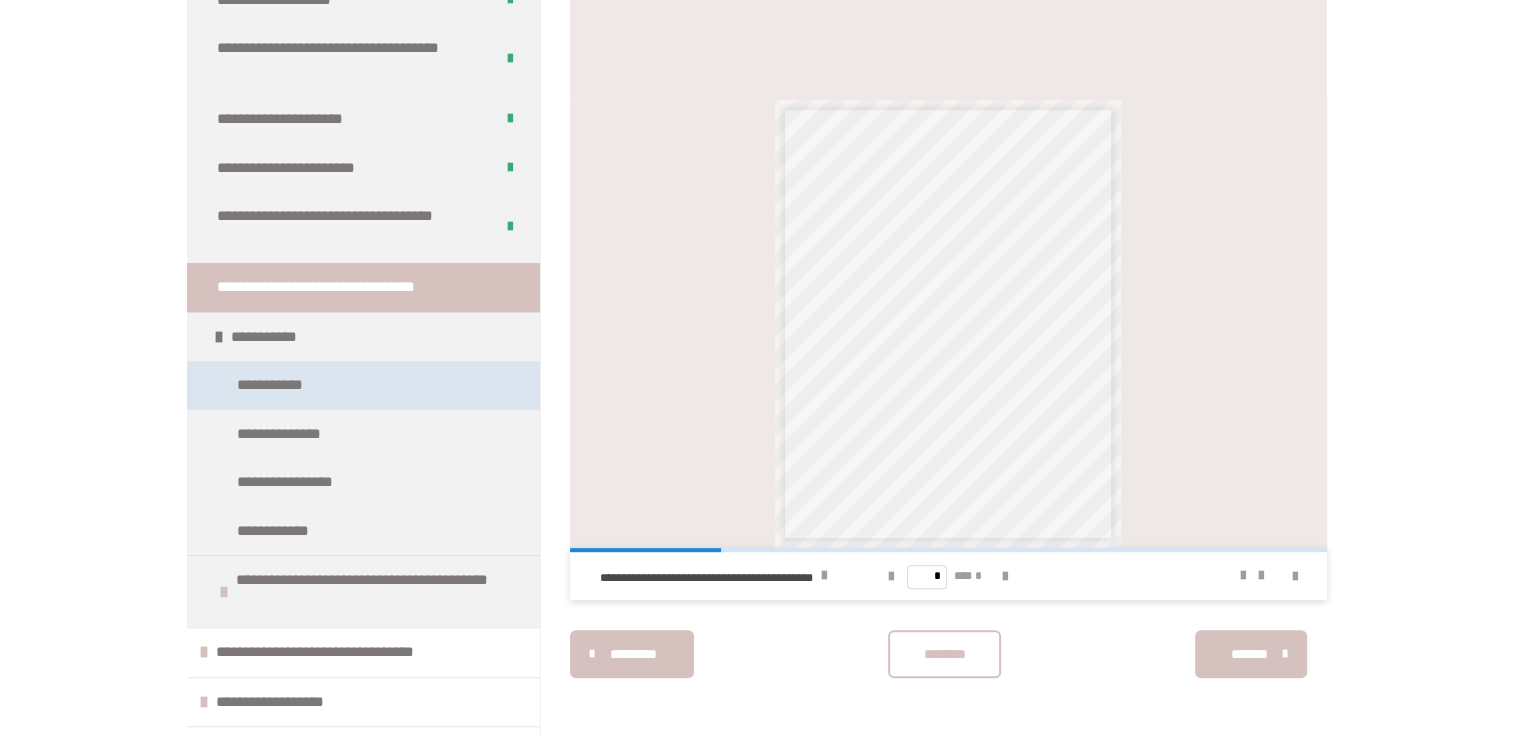 click on "**********" at bounding box center [287, 385] 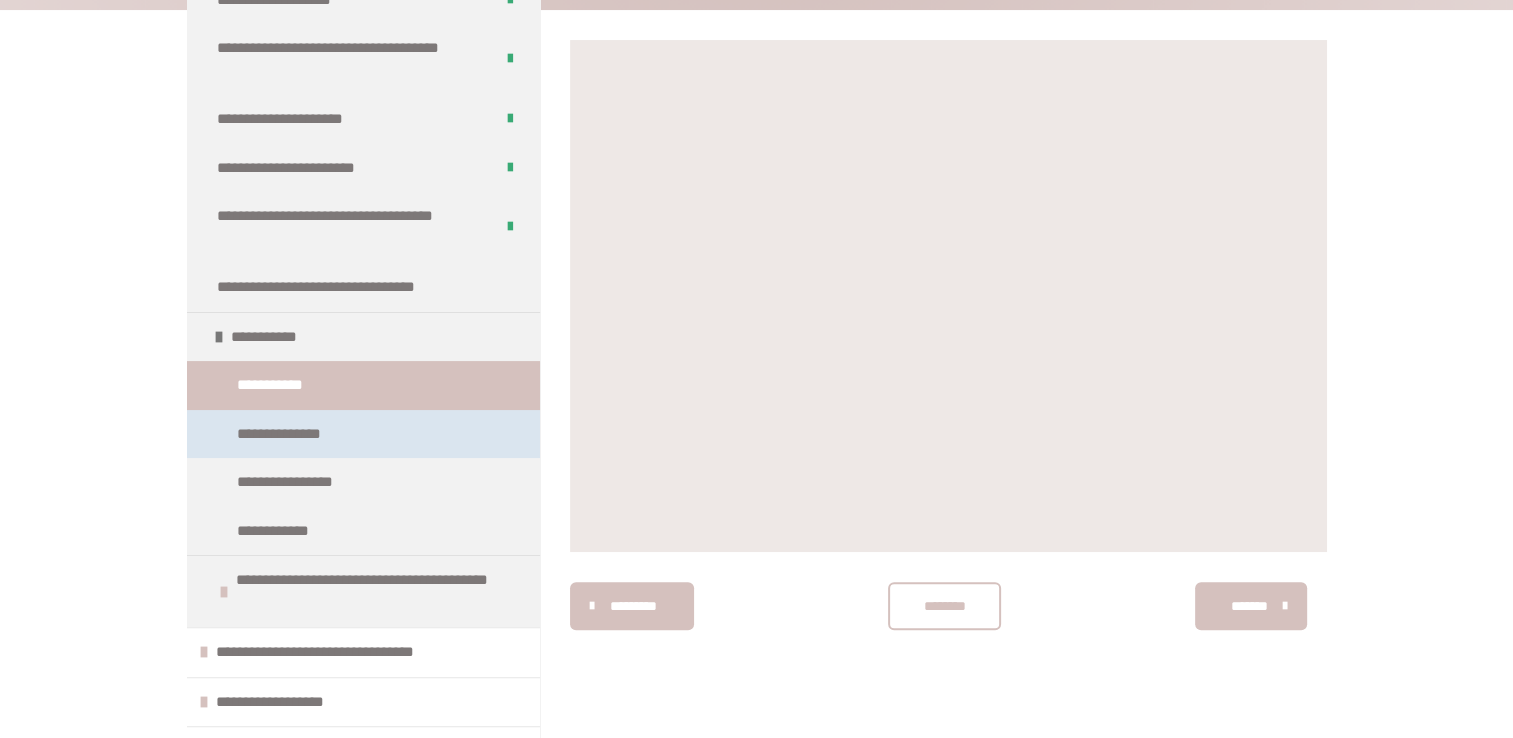 click on "**********" at bounding box center (363, 434) 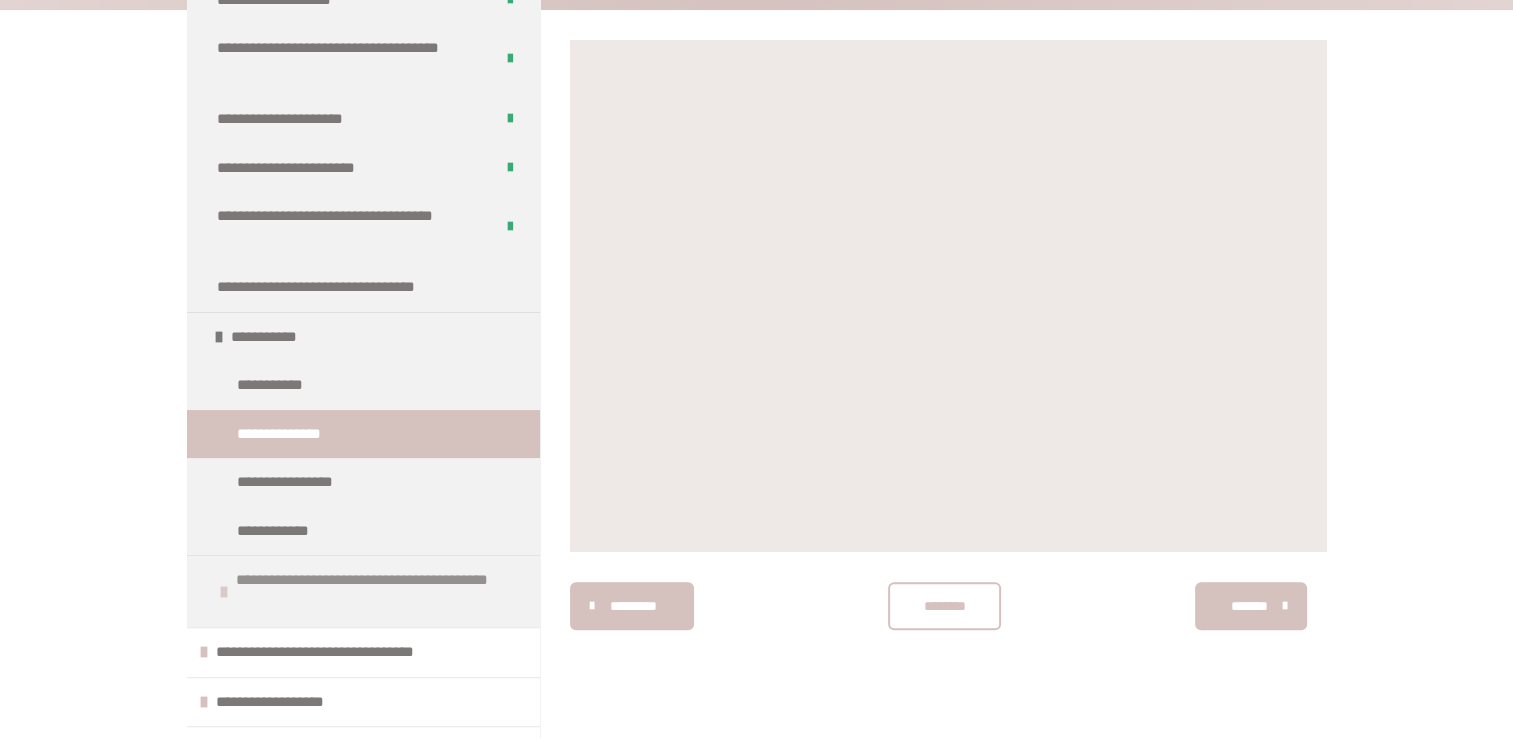 click on "**********" at bounding box center [375, 591] 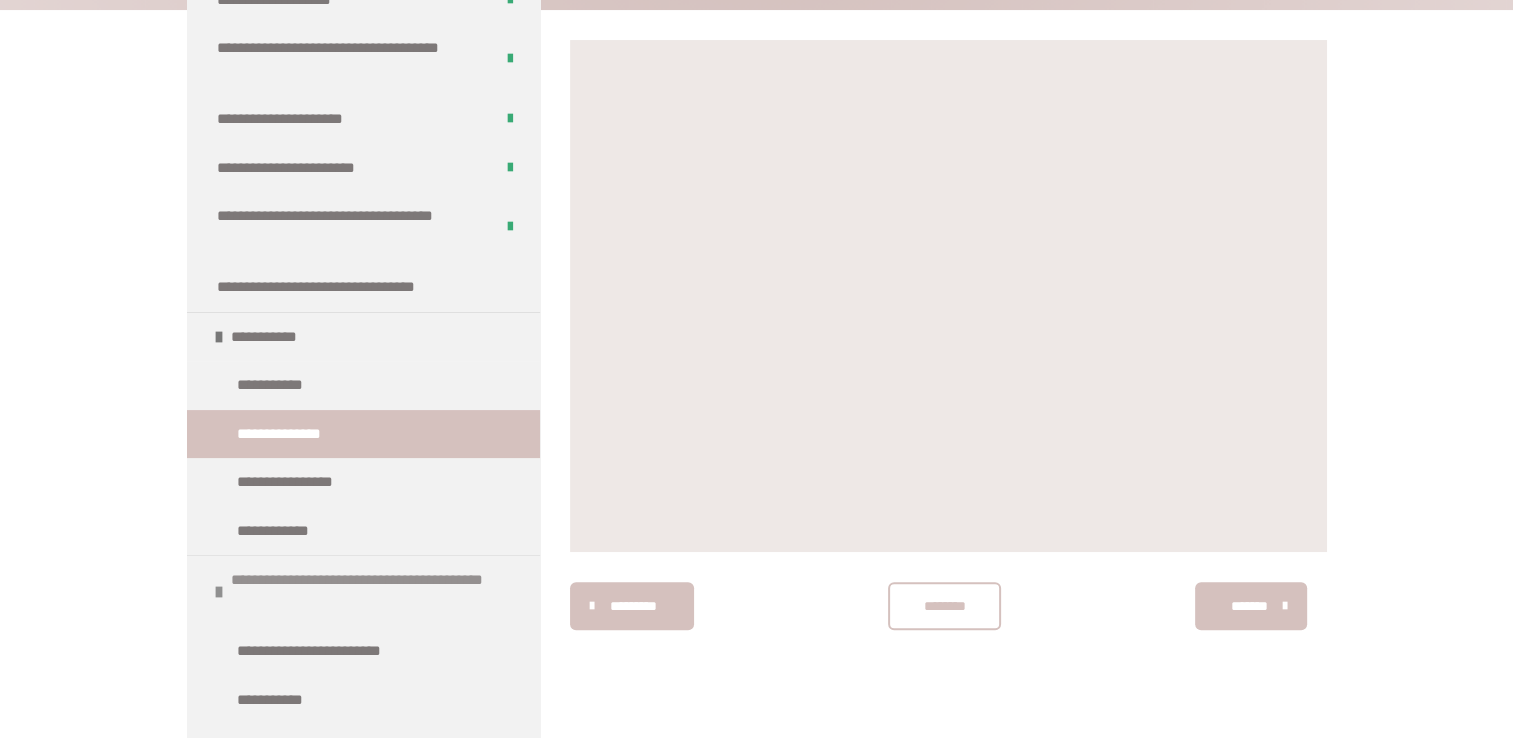 click on "**********" at bounding box center [370, 591] 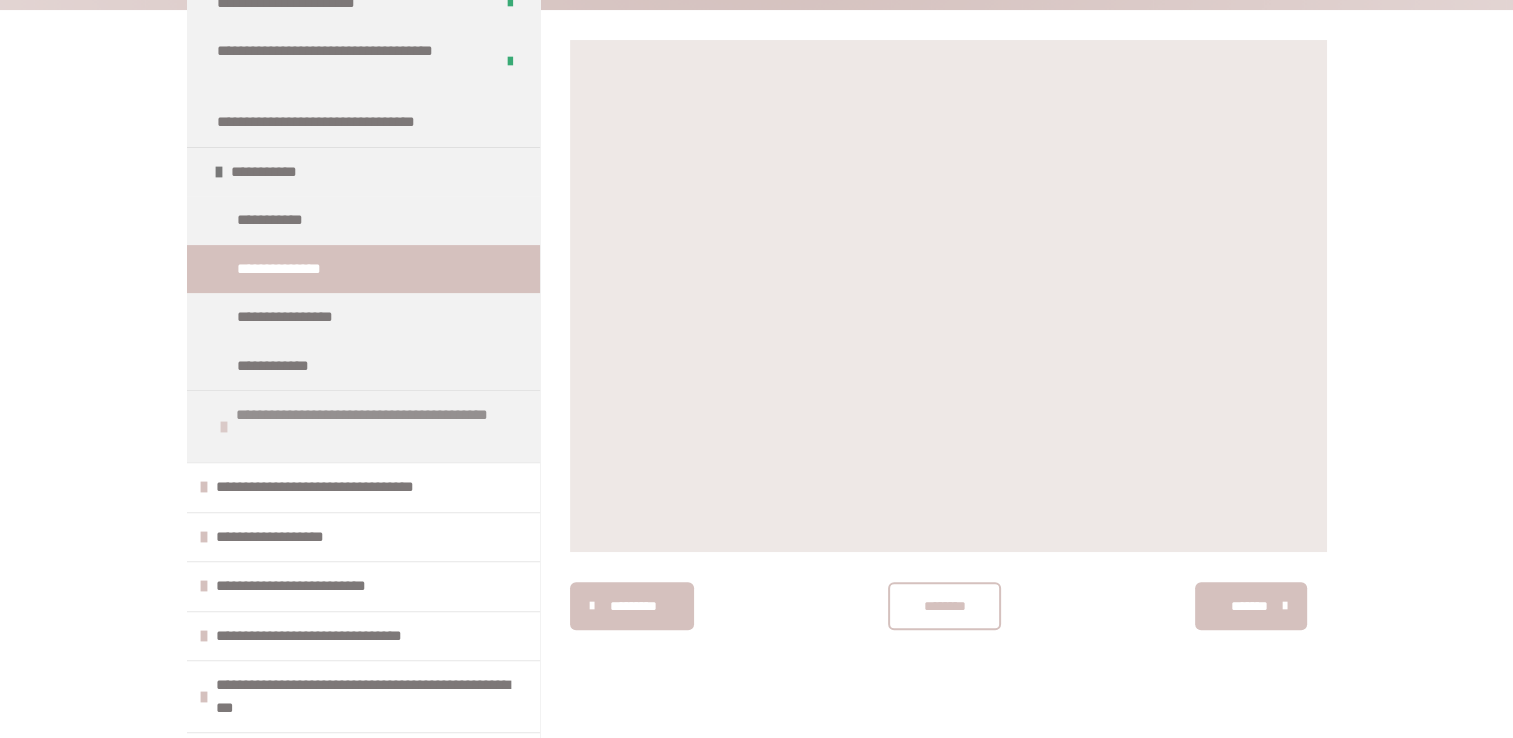 scroll, scrollTop: 507, scrollLeft: 0, axis: vertical 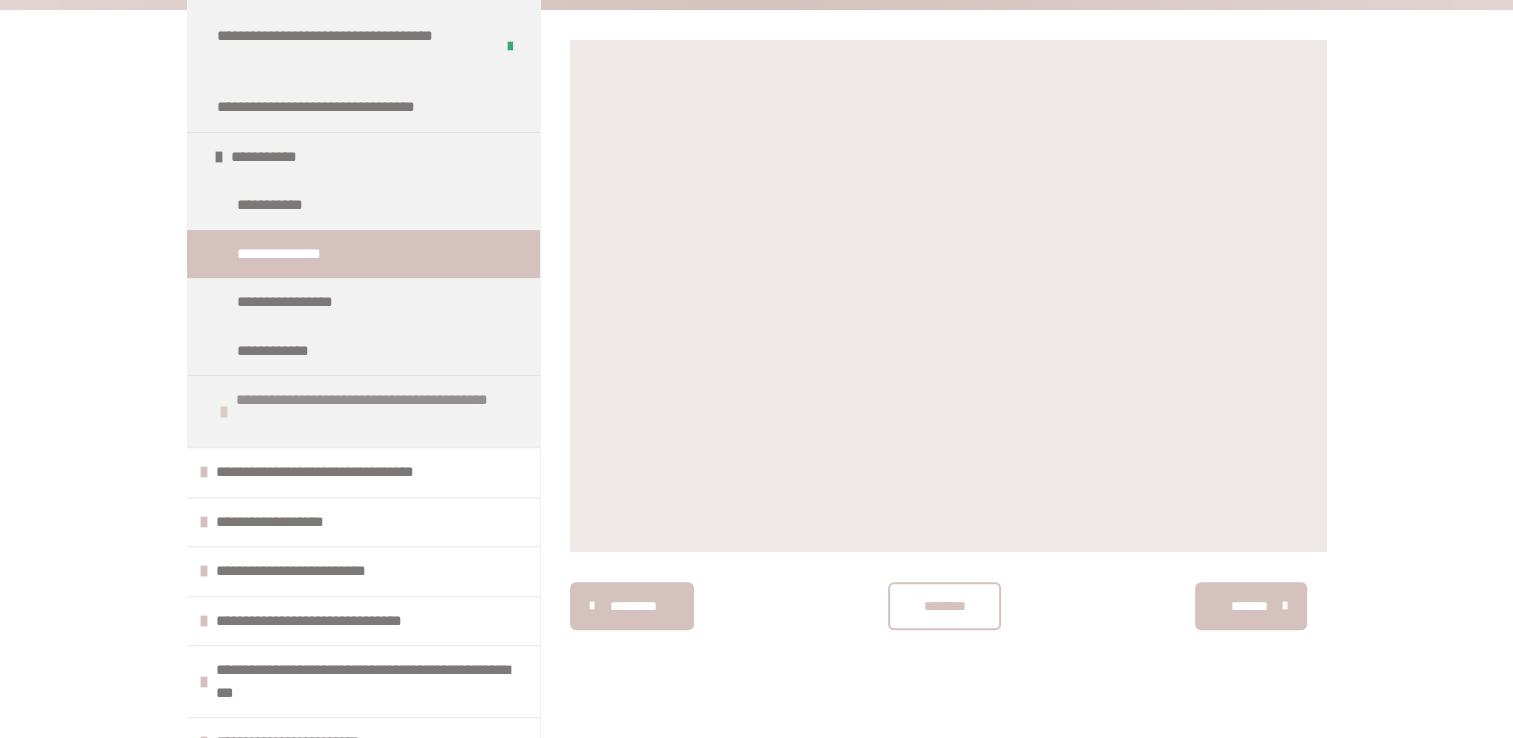 click on "**********" at bounding box center (375, 411) 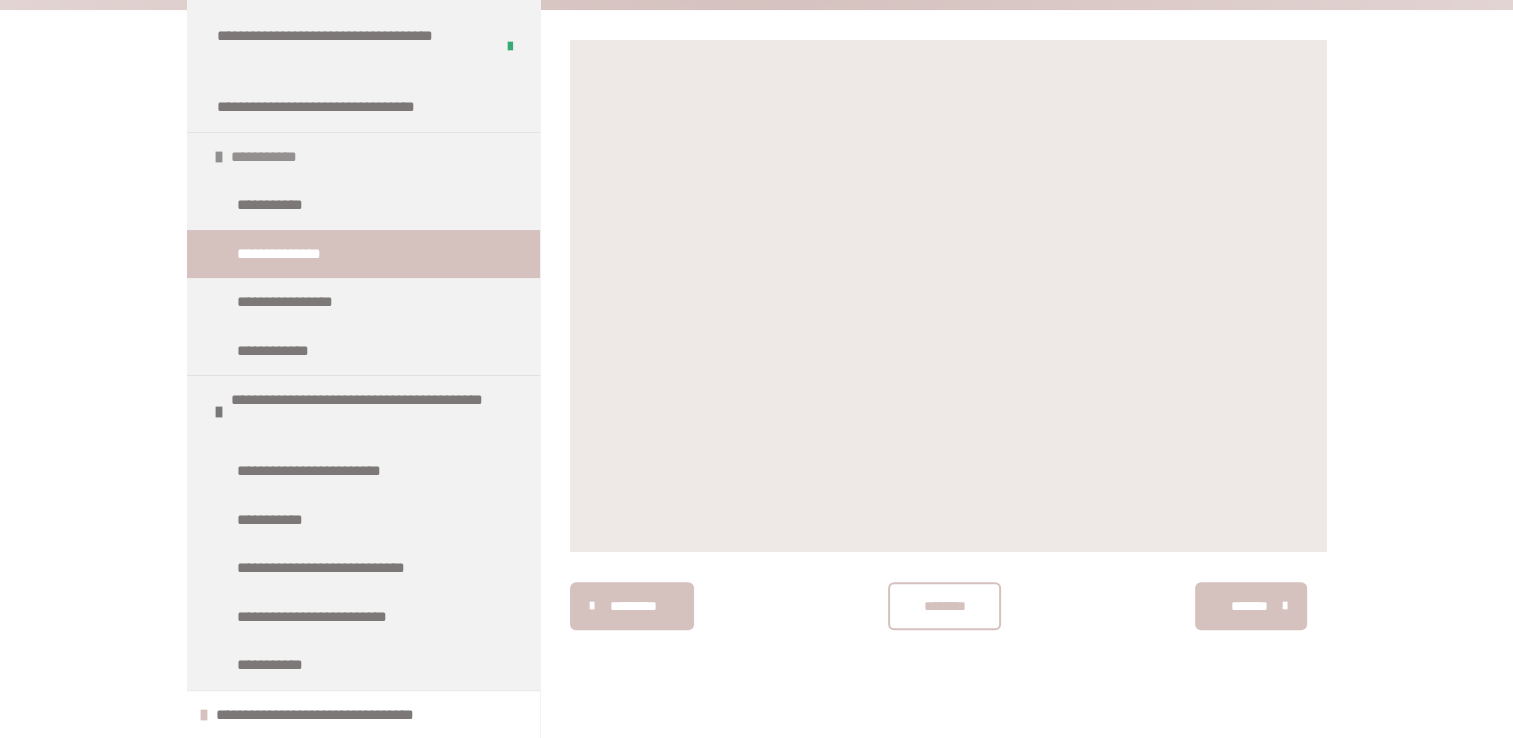 click on "**********" at bounding box center (281, 157) 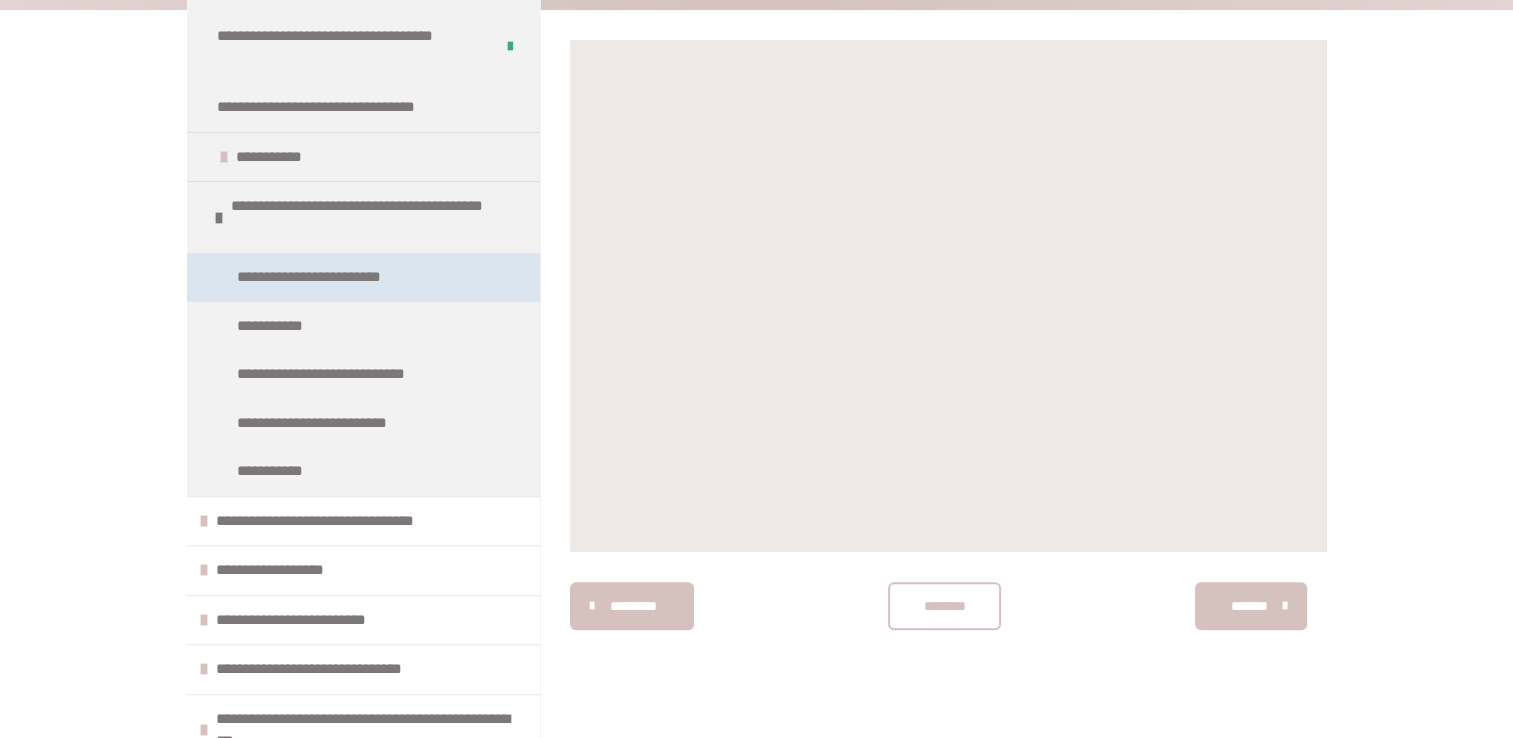 click on "**********" at bounding box center [328, 277] 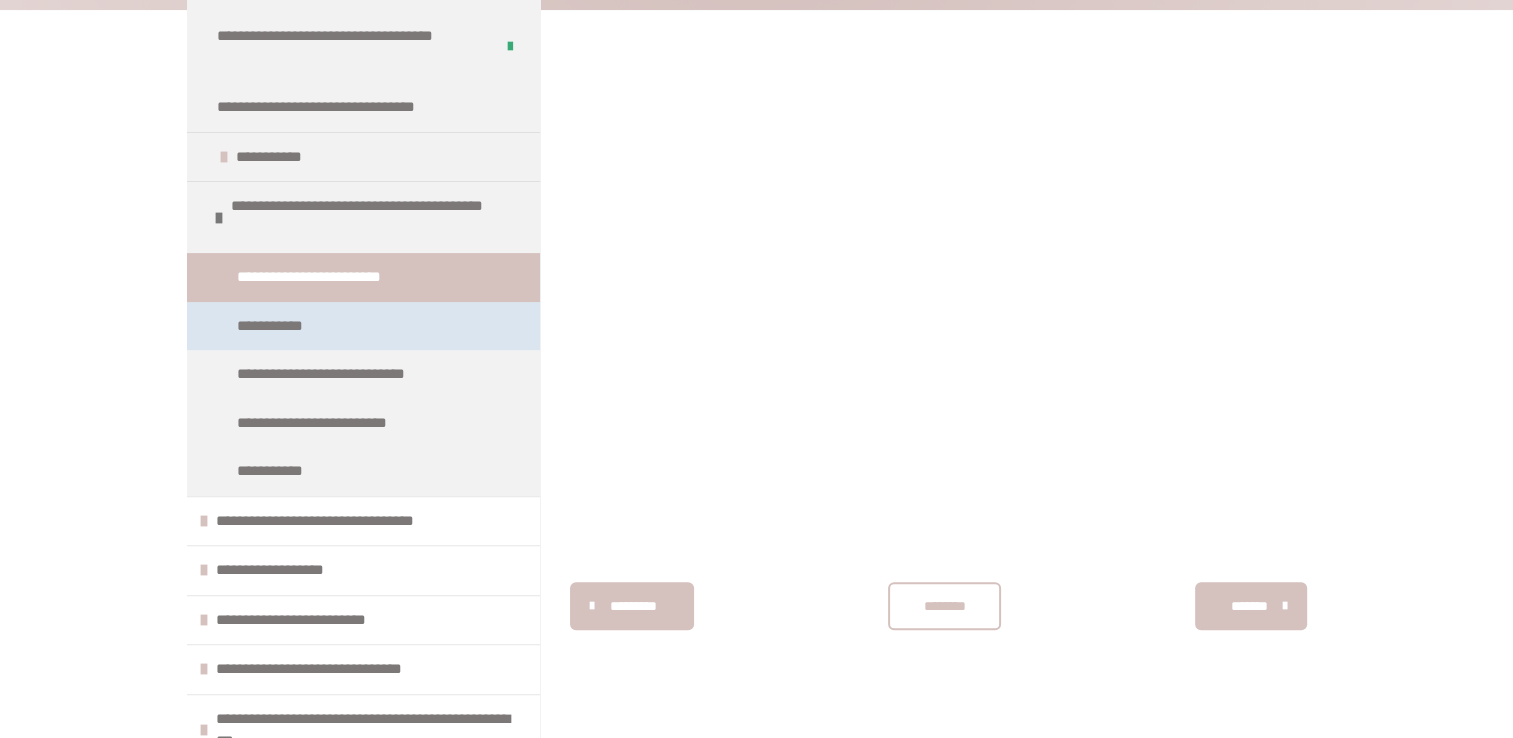 click on "**********" at bounding box center (278, 326) 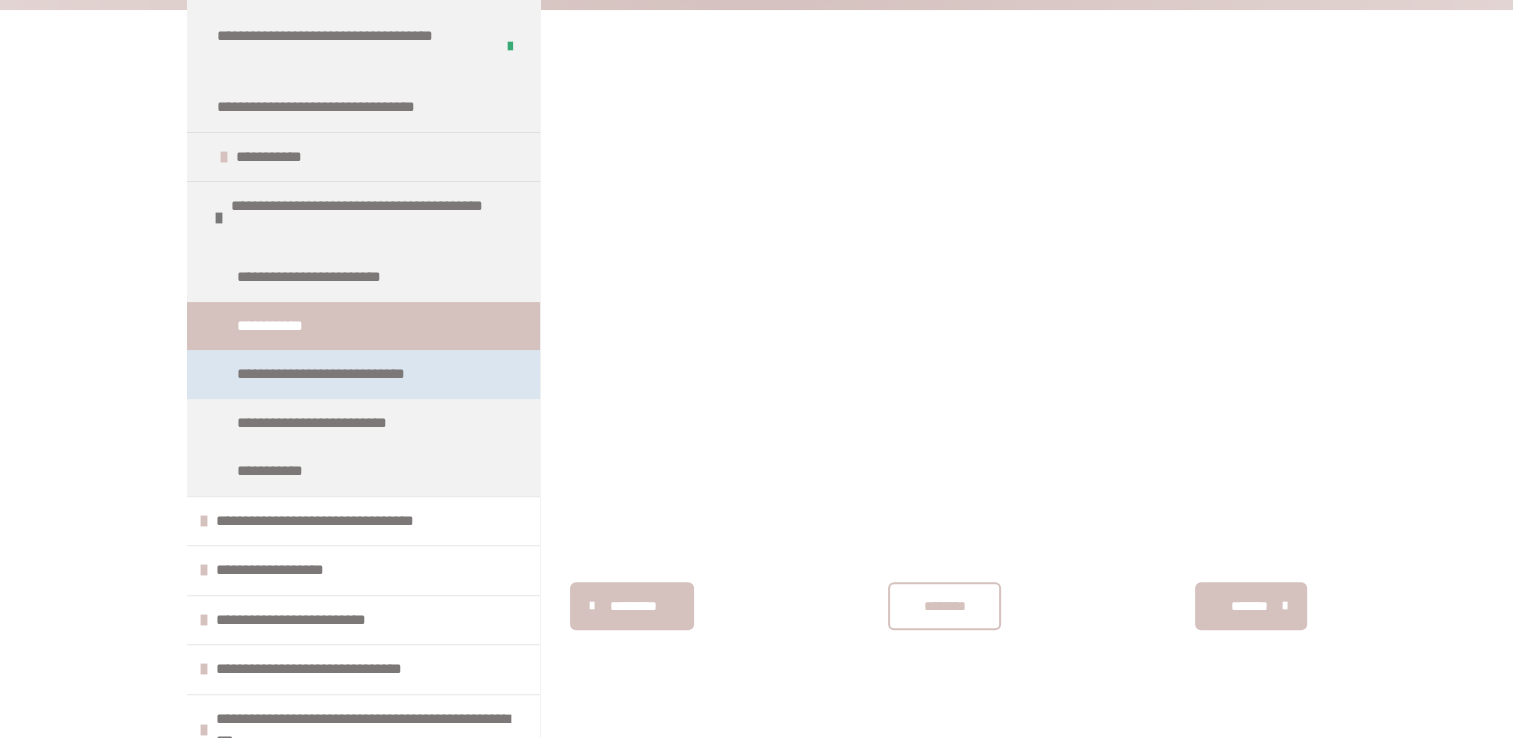 click on "**********" at bounding box center (339, 374) 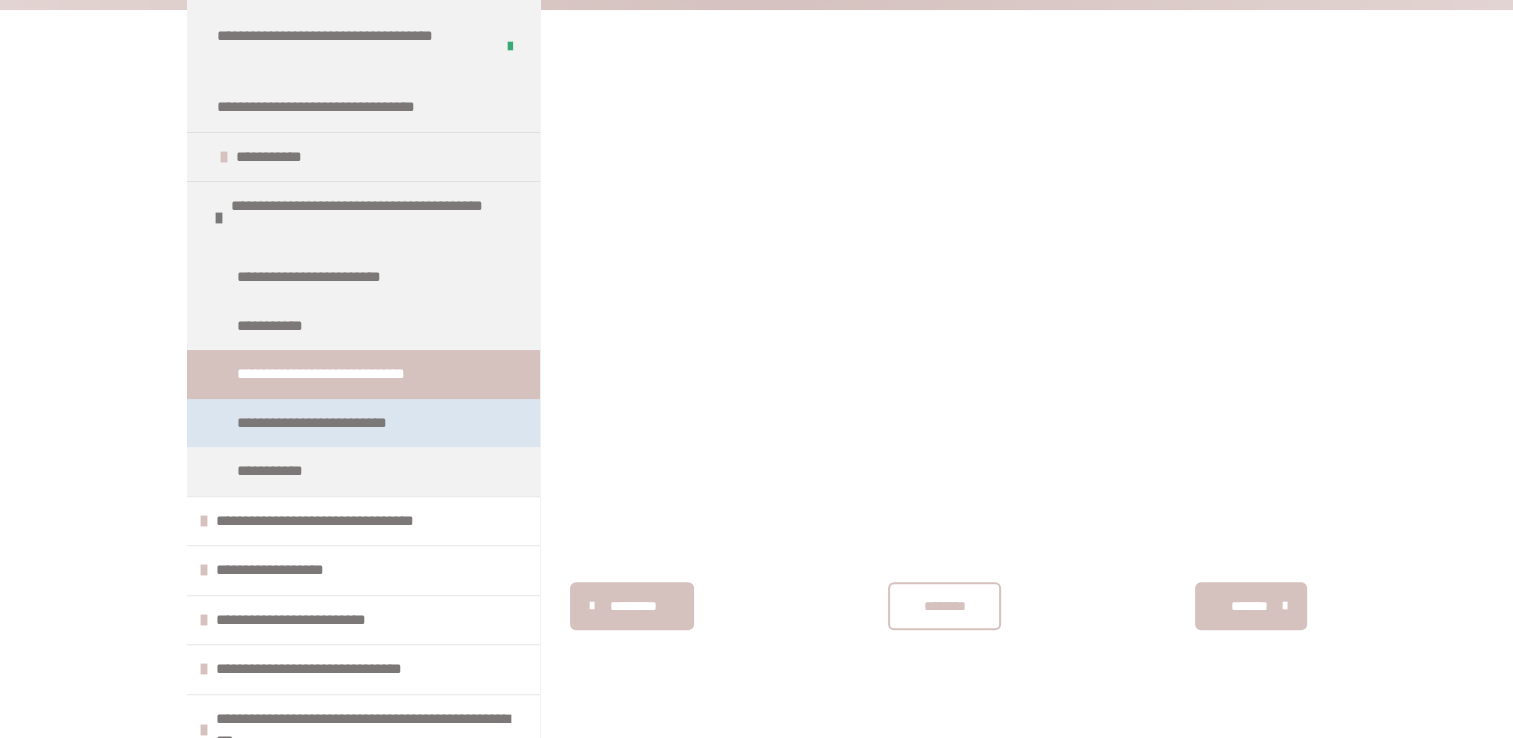 click on "**********" at bounding box center [322, 423] 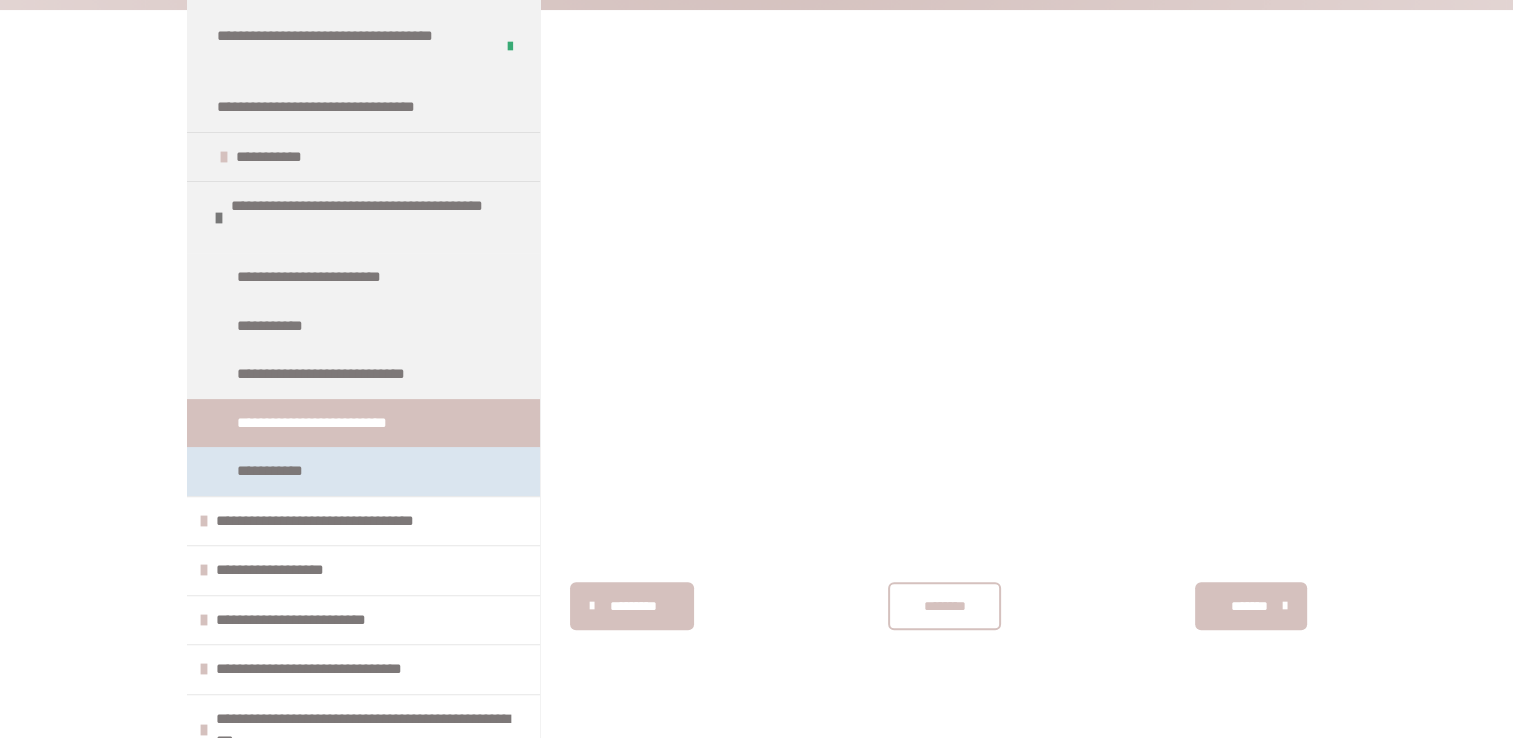 click on "**********" at bounding box center [279, 471] 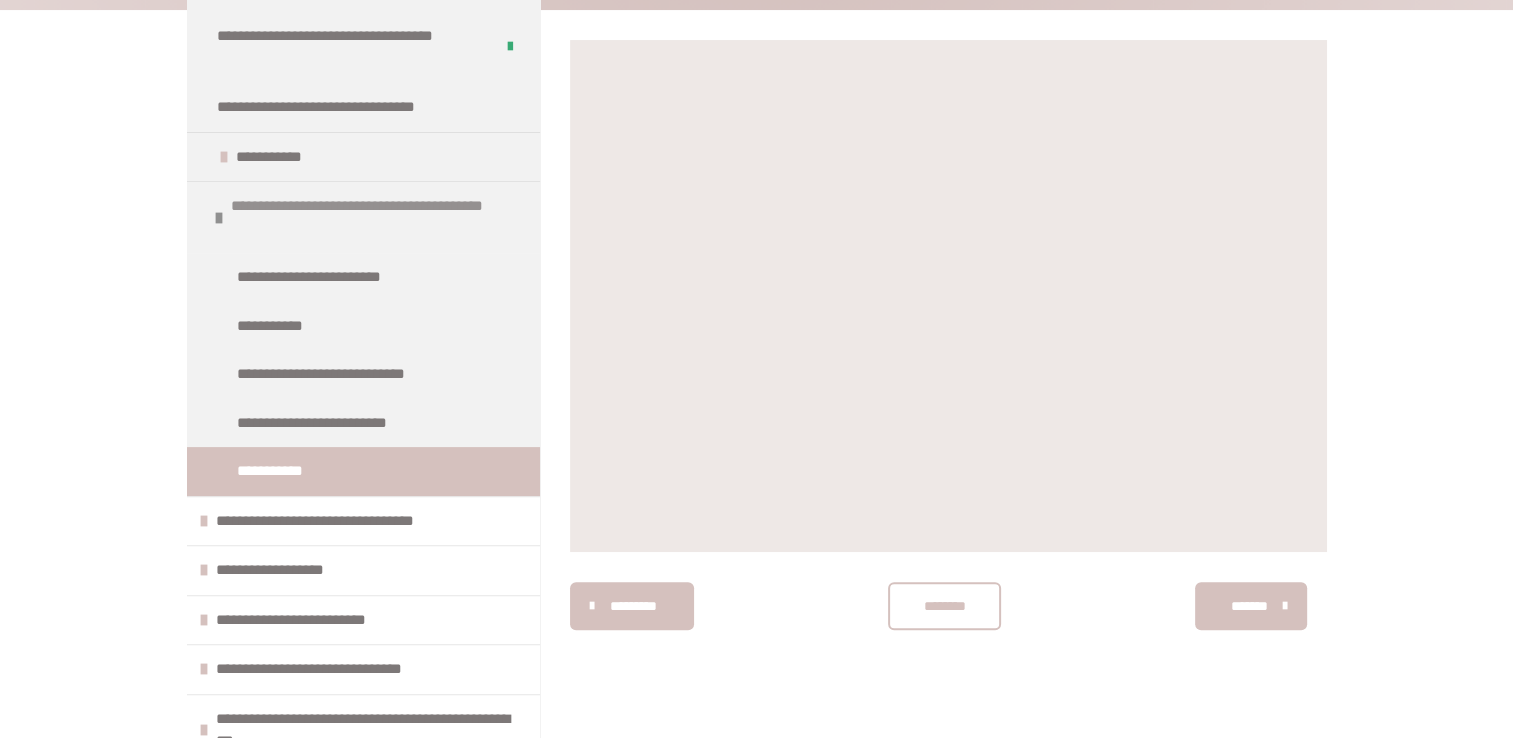 click on "**********" at bounding box center [370, 217] 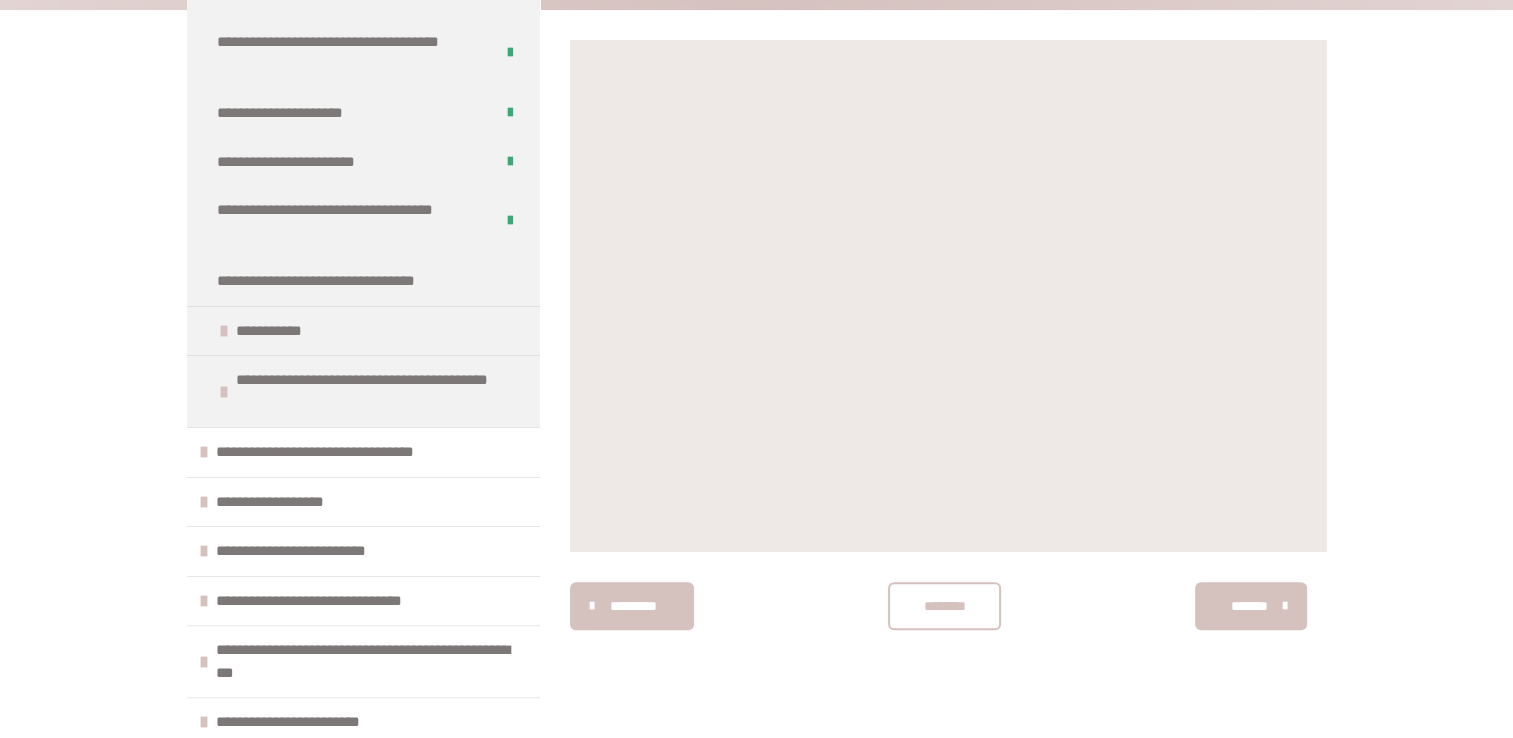 scroll, scrollTop: 483, scrollLeft: 0, axis: vertical 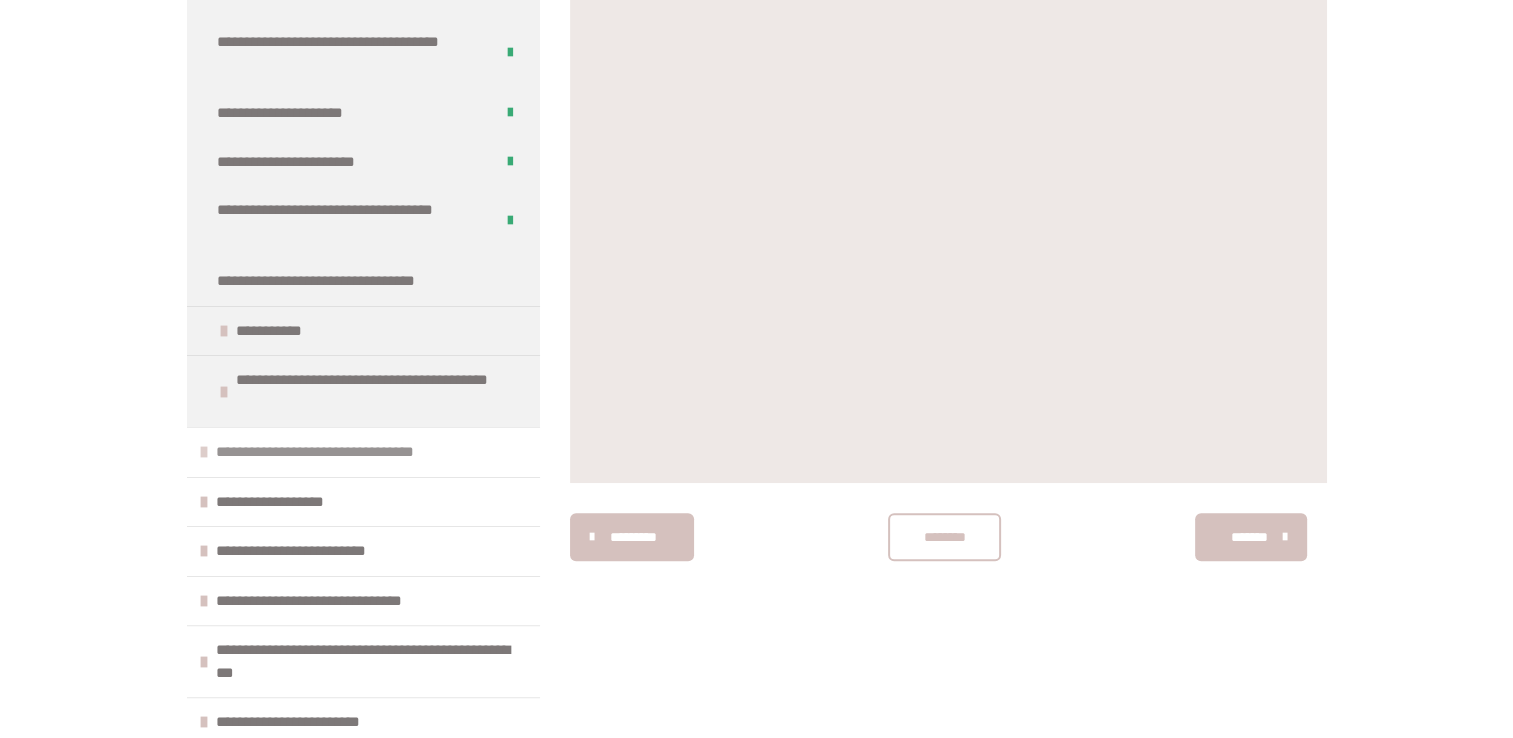 click on "**********" at bounding box center [341, 452] 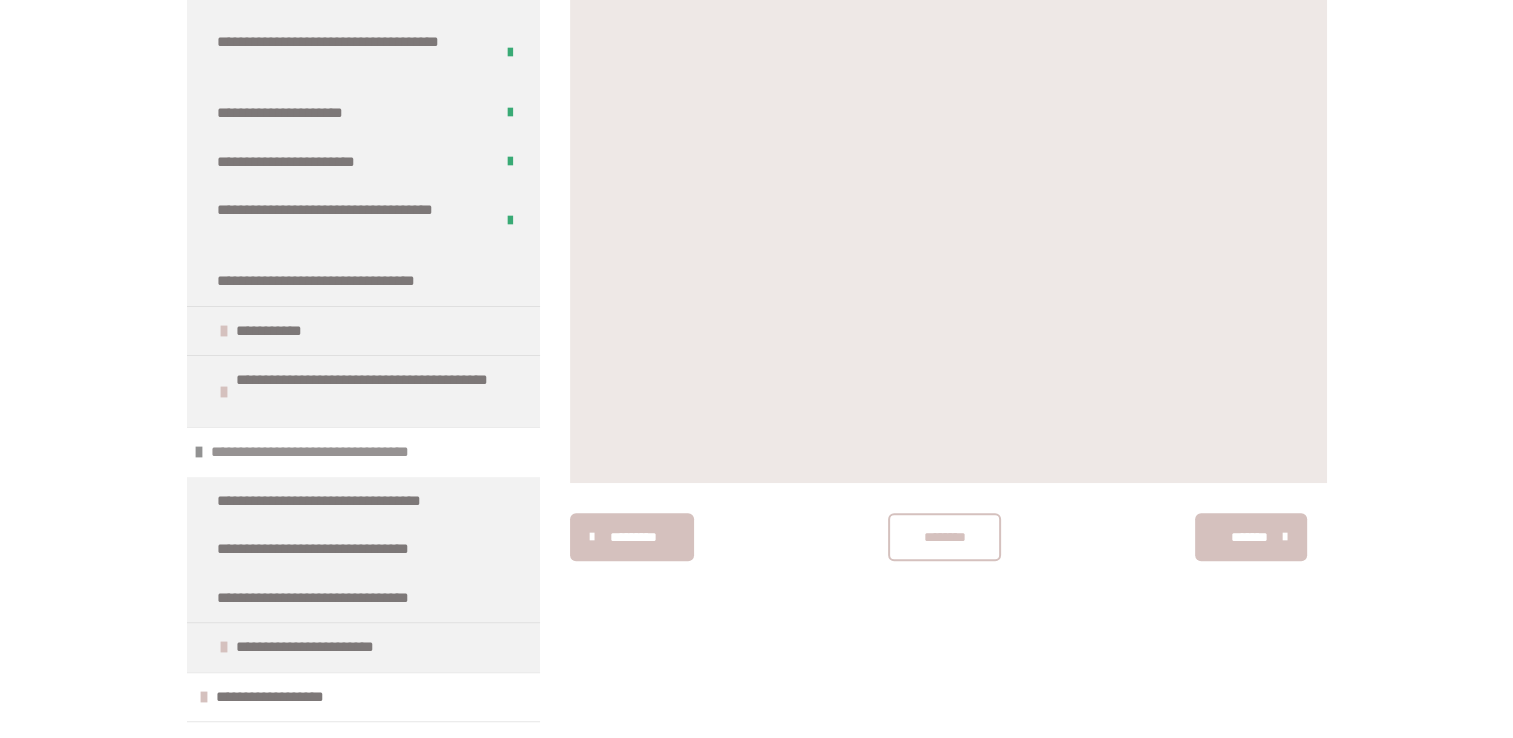 scroll, scrollTop: 507, scrollLeft: 0, axis: vertical 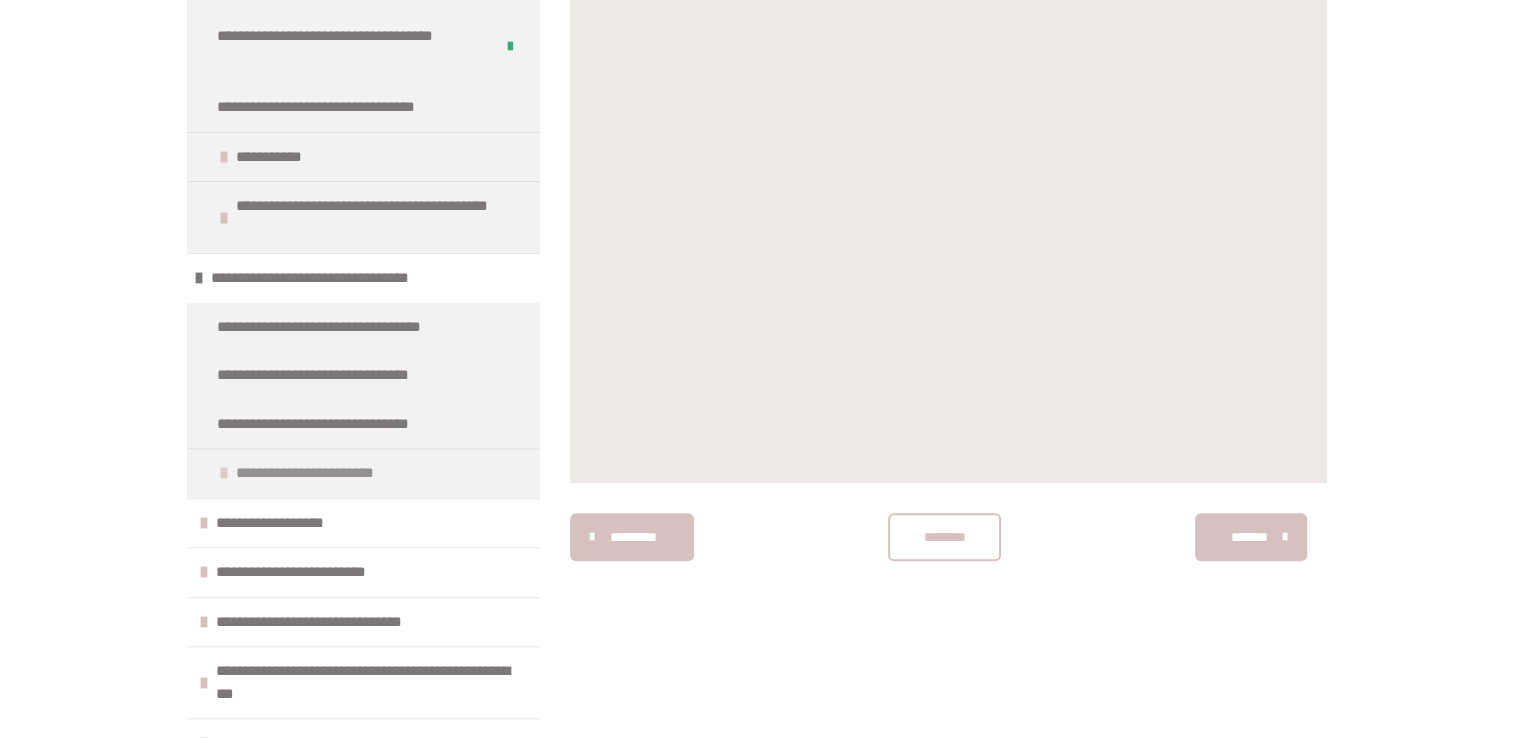 click on "**********" at bounding box center (333, 473) 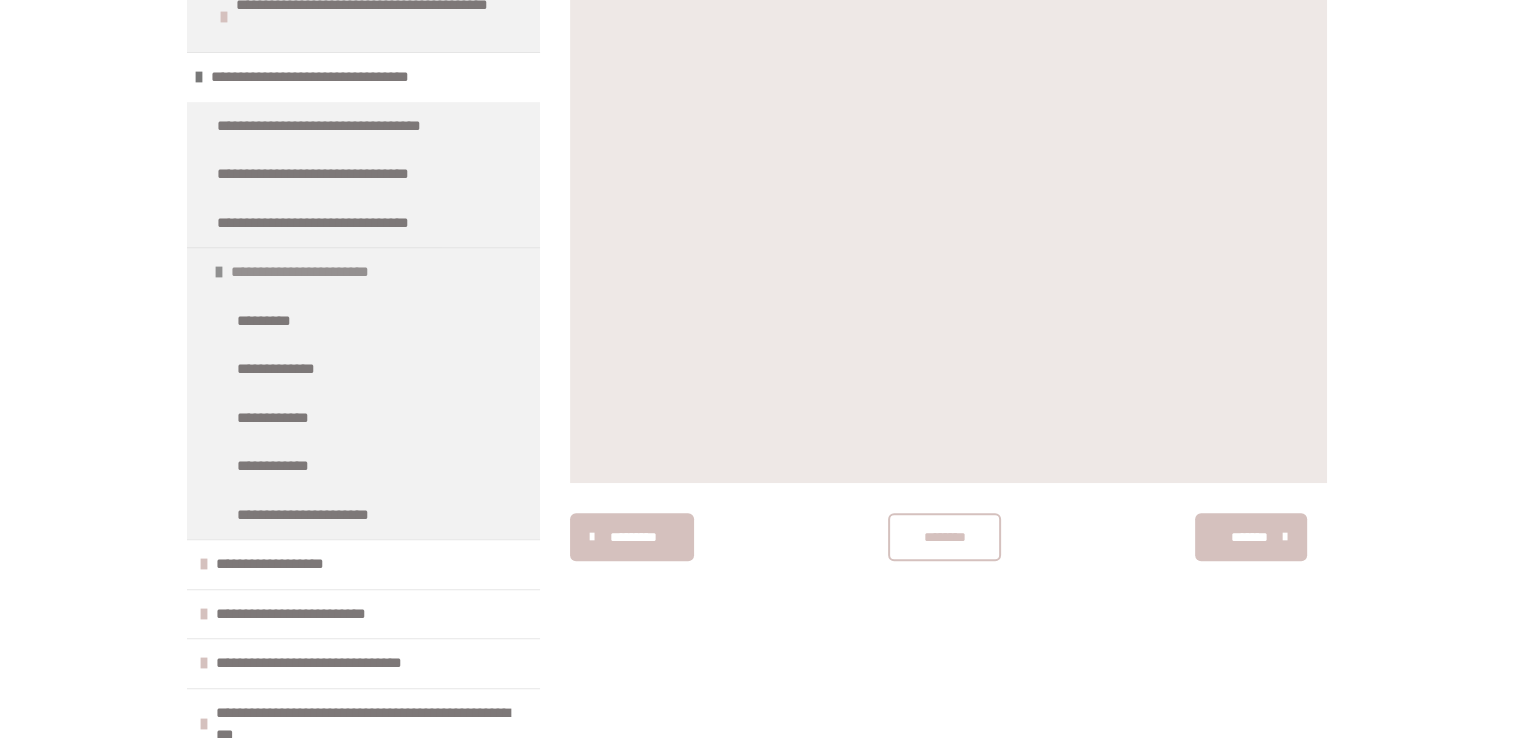 scroll, scrollTop: 724, scrollLeft: 0, axis: vertical 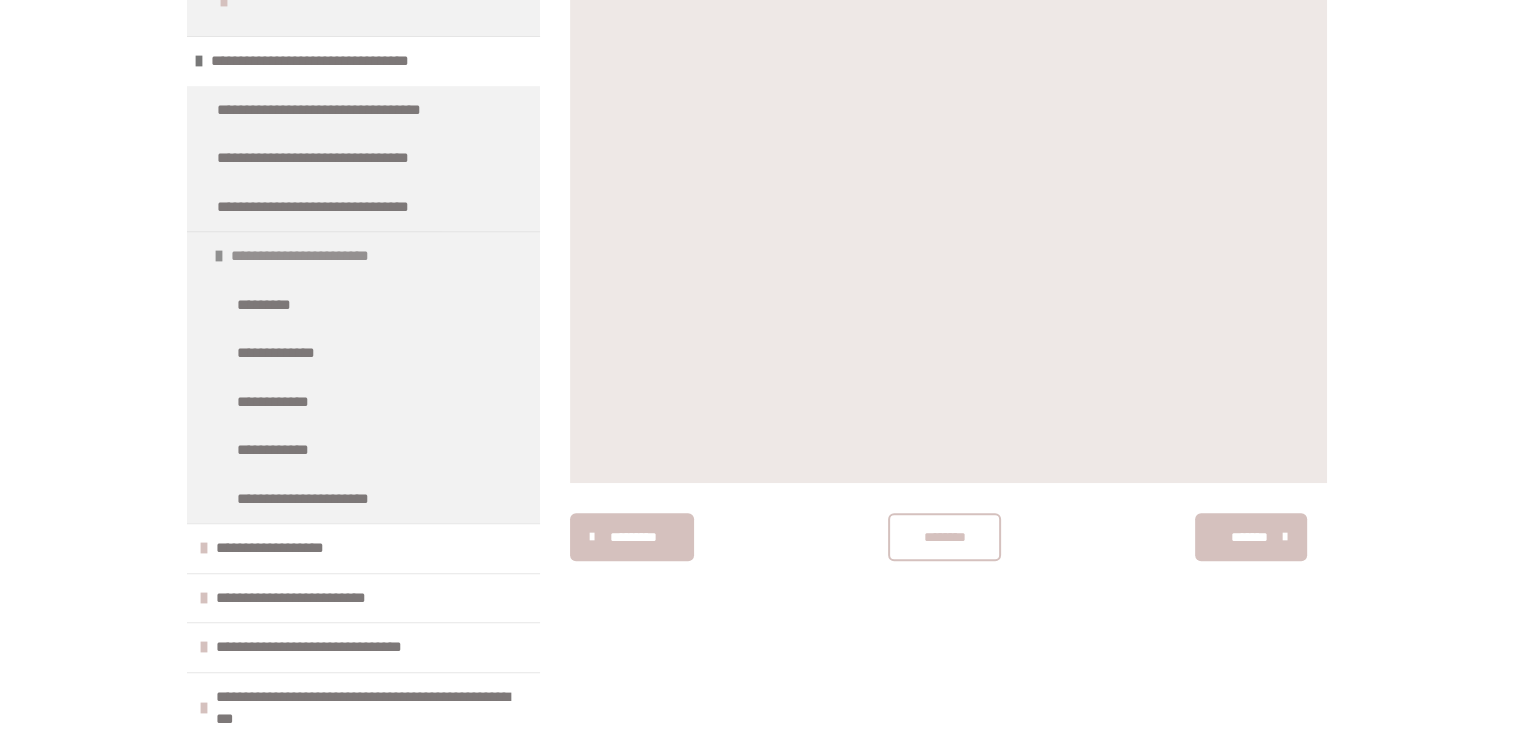 click on "**********" at bounding box center (328, 256) 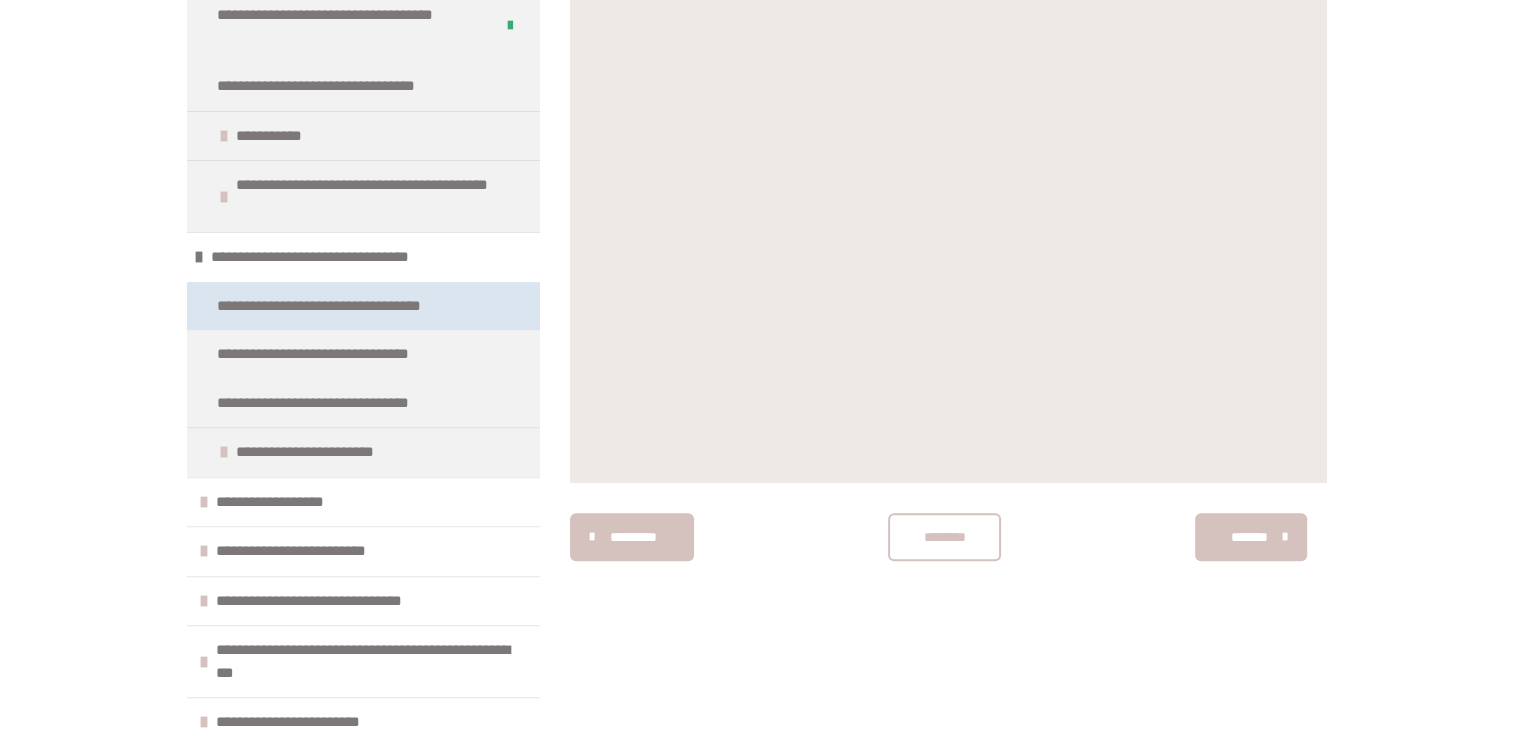 click on "**********" at bounding box center (347, 306) 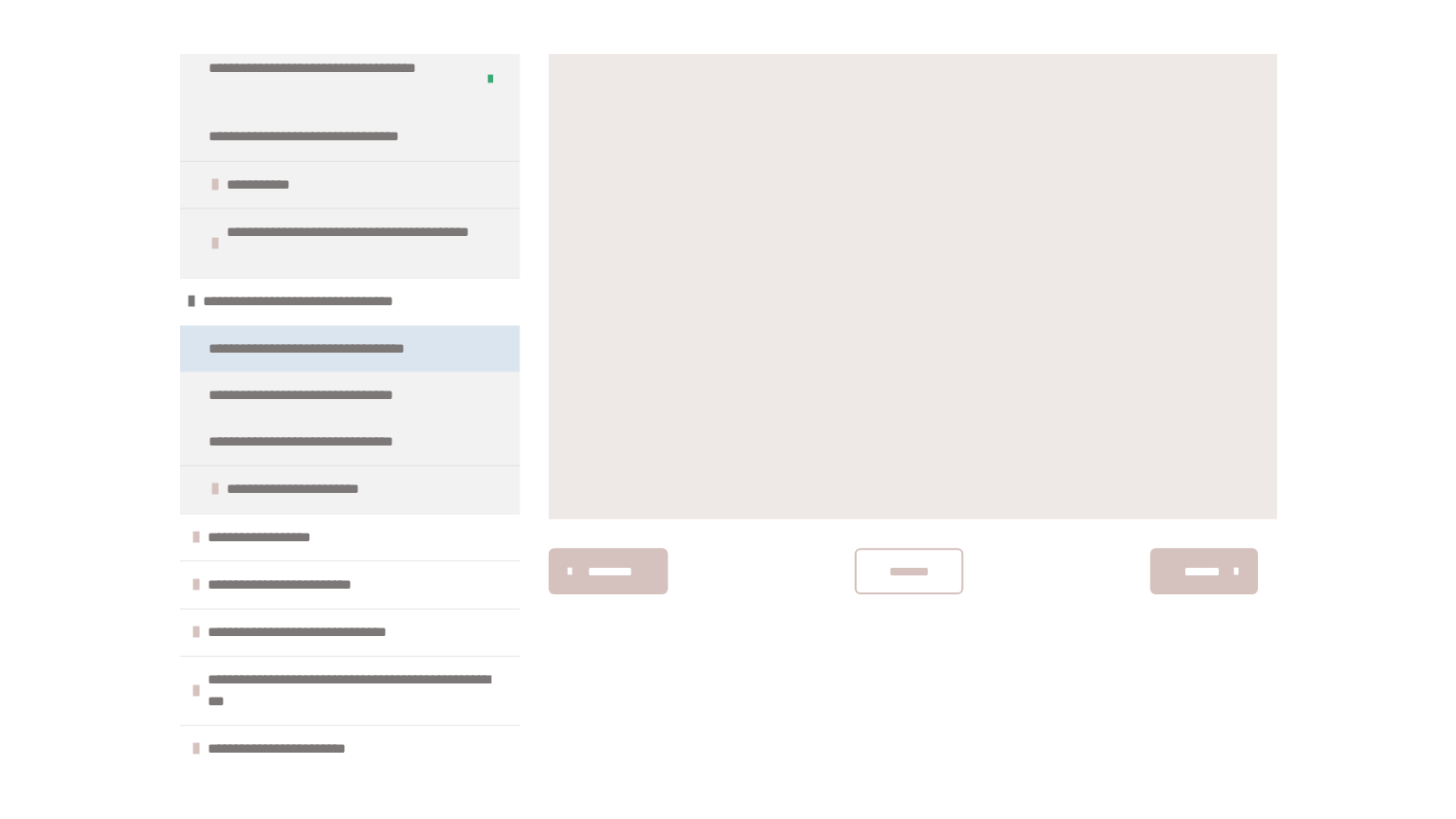 scroll, scrollTop: 392, scrollLeft: 0, axis: vertical 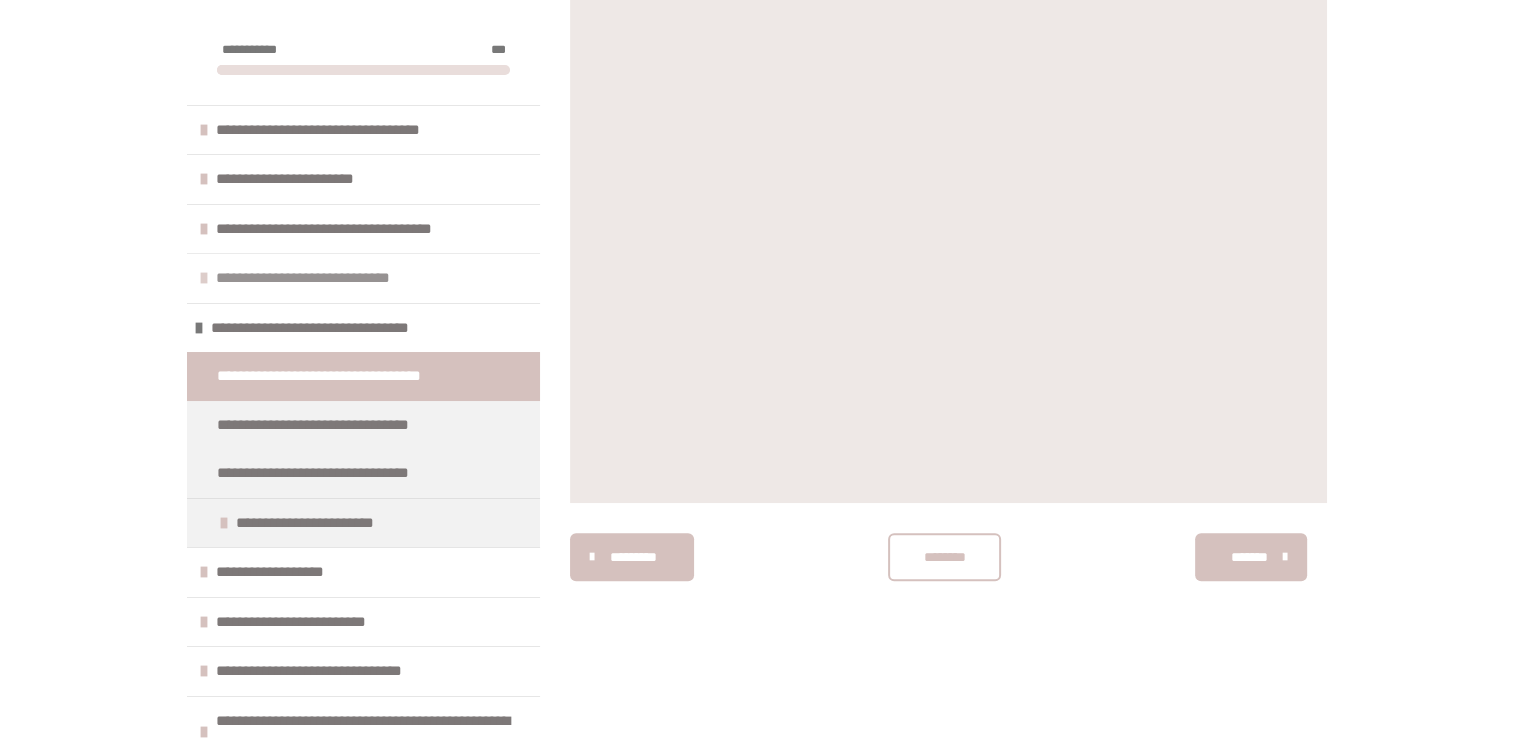 click on "**********" at bounding box center (321, 278) 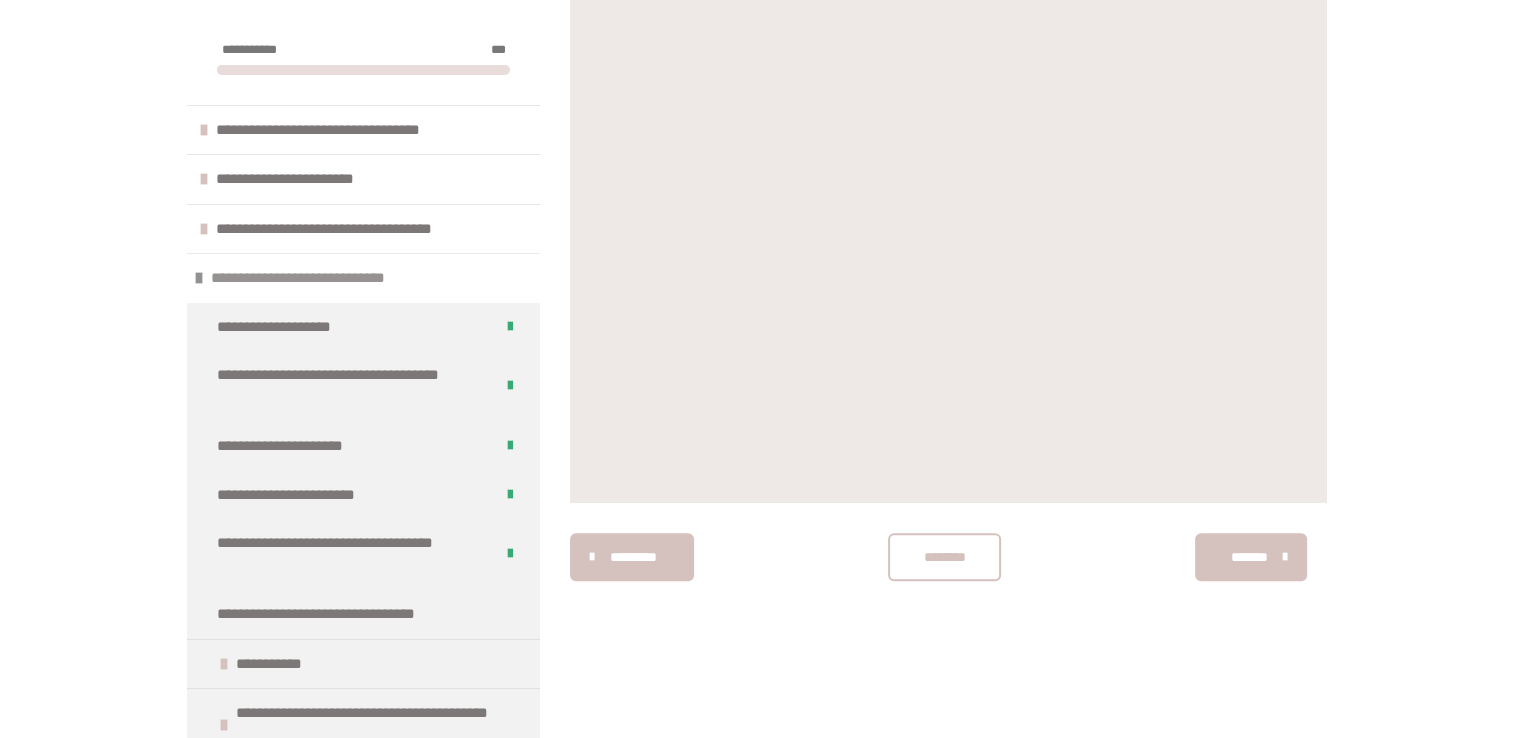 click on "**********" at bounding box center (316, 278) 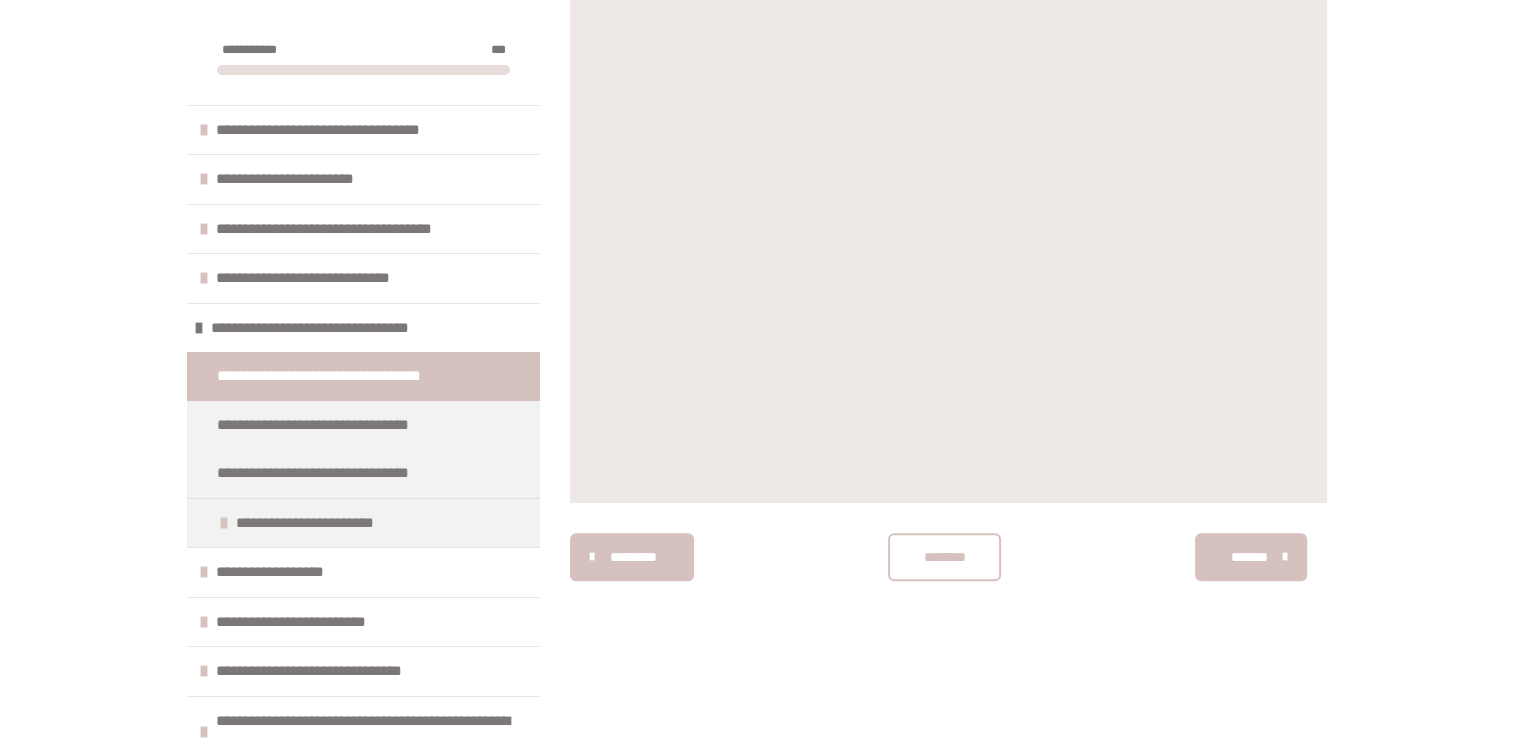 click on "********" at bounding box center (944, 557) 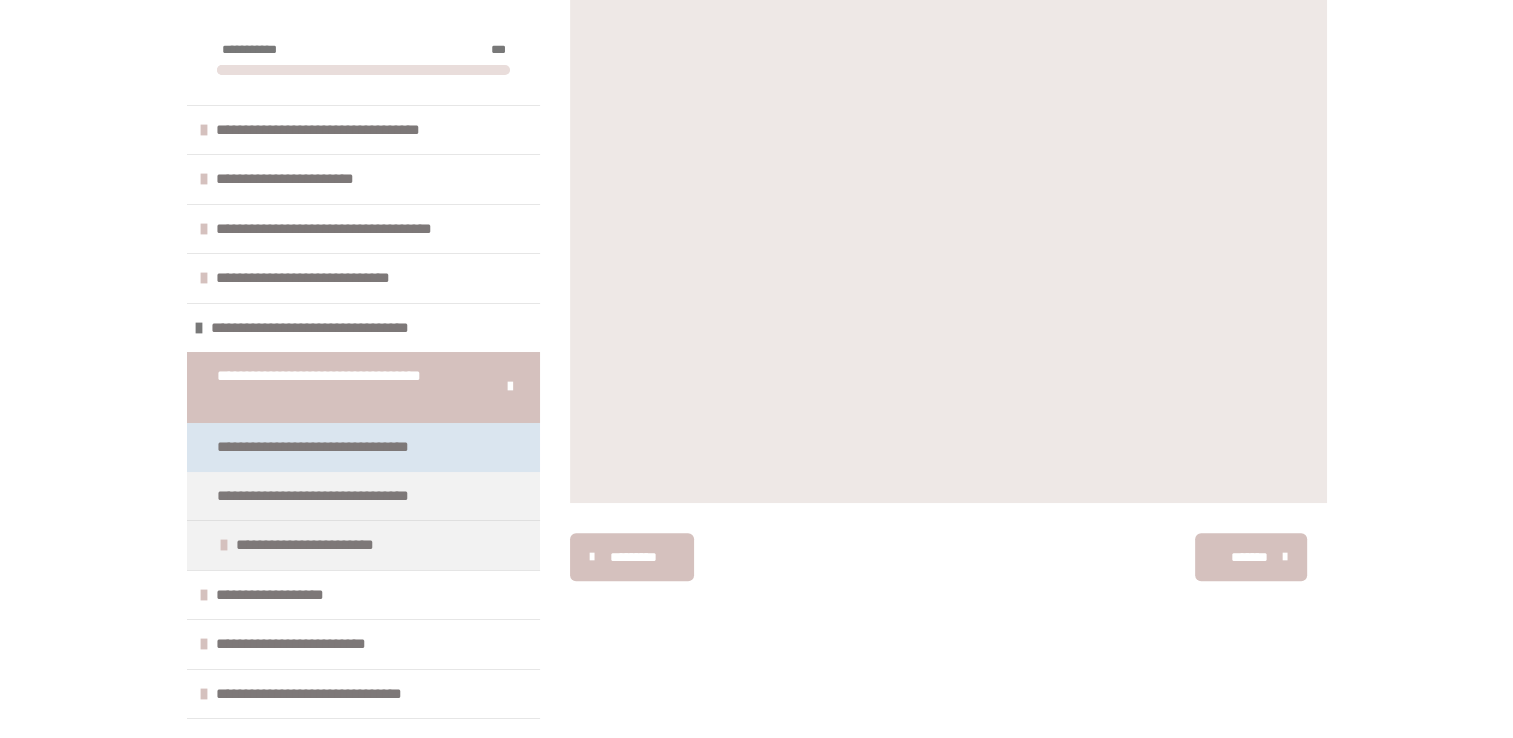 click on "**********" at bounding box center (342, 447) 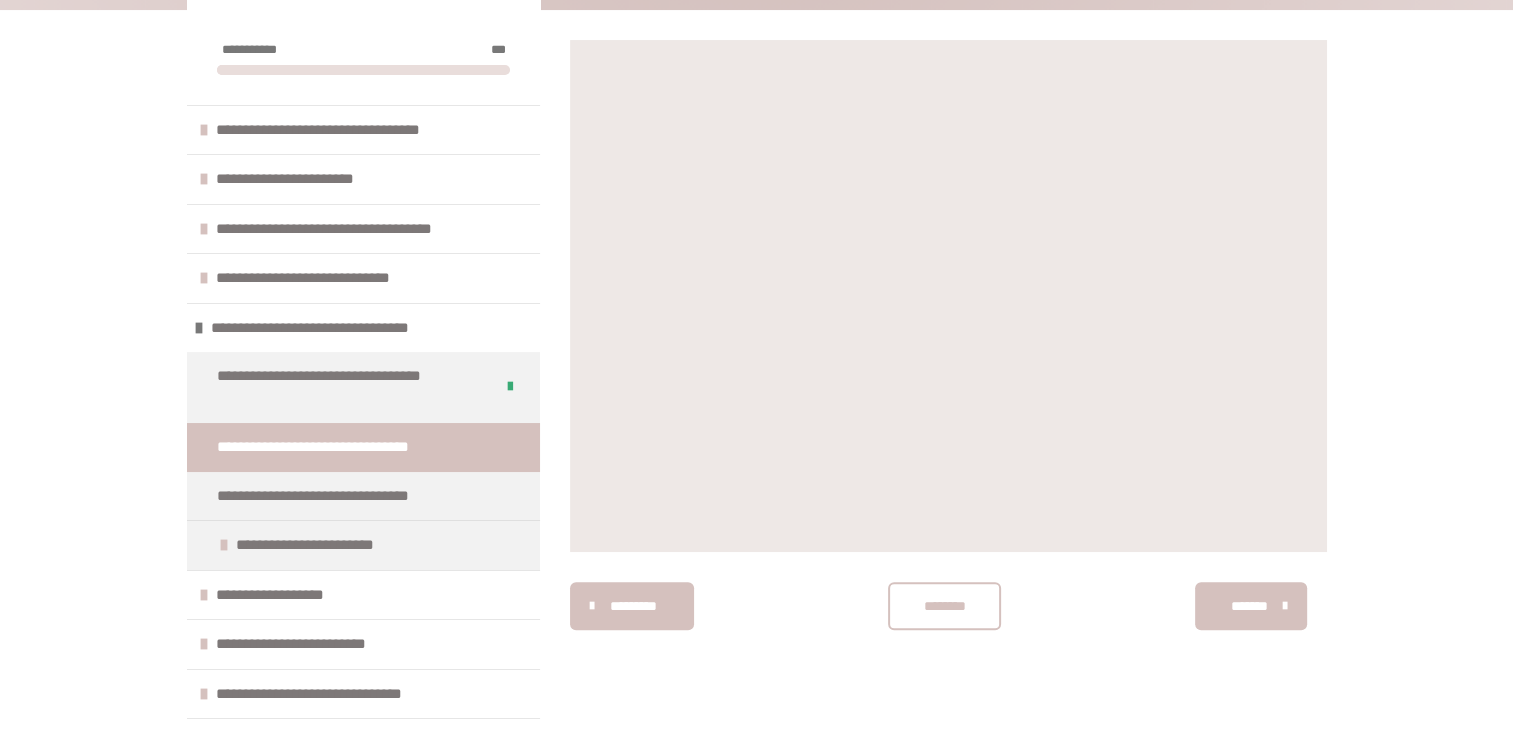 click on "********* ******** *******" at bounding box center [948, 606] 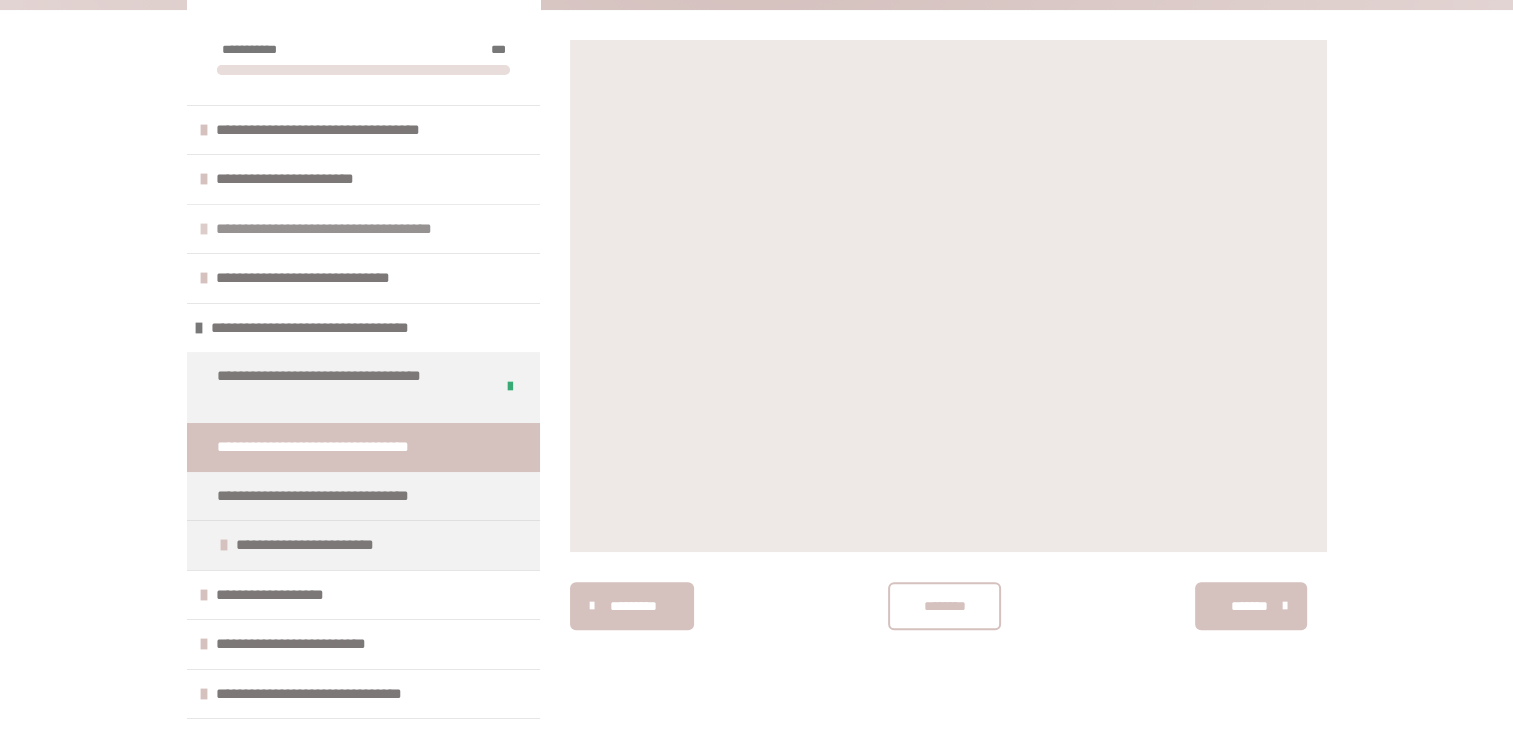 click on "**********" at bounding box center [353, 229] 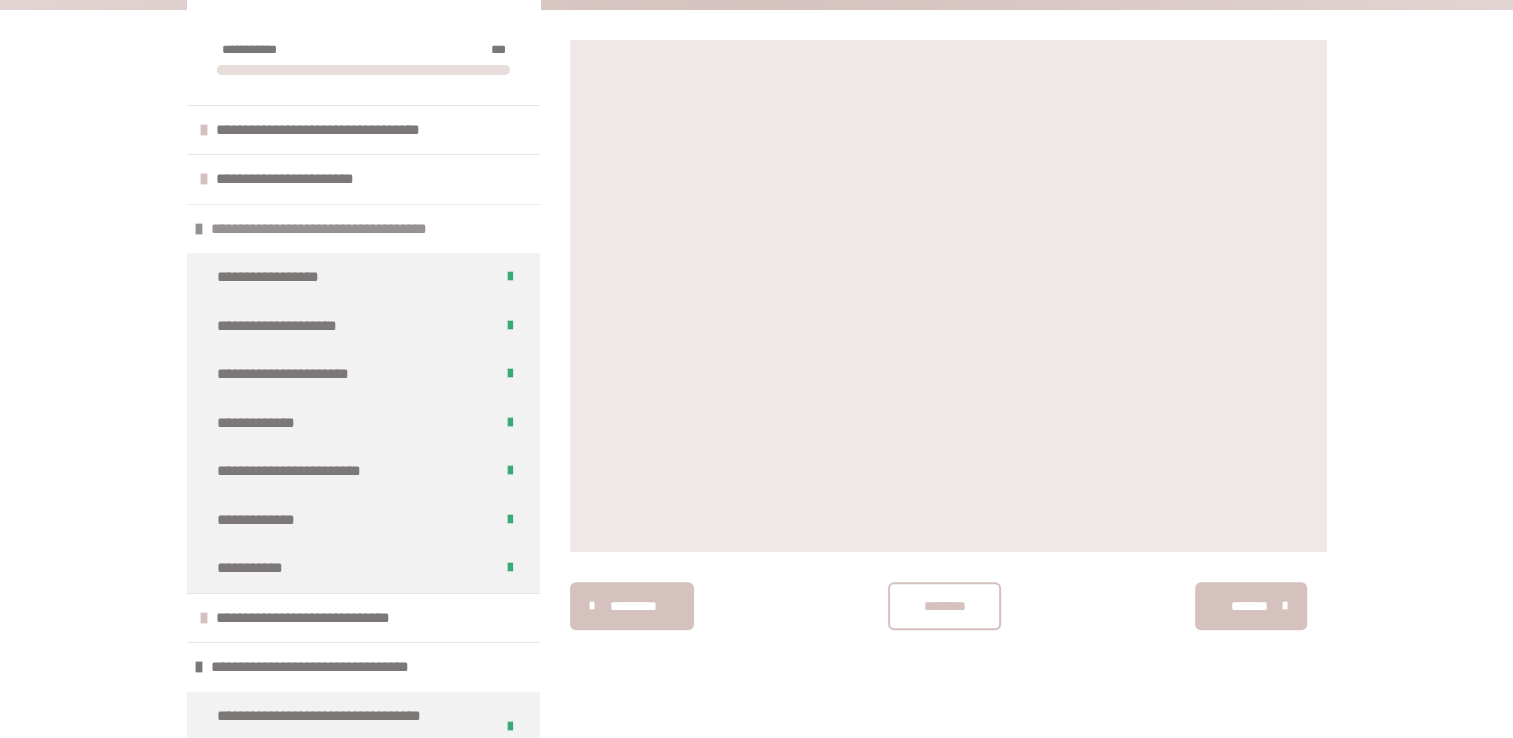 click on "**********" at bounding box center (348, 229) 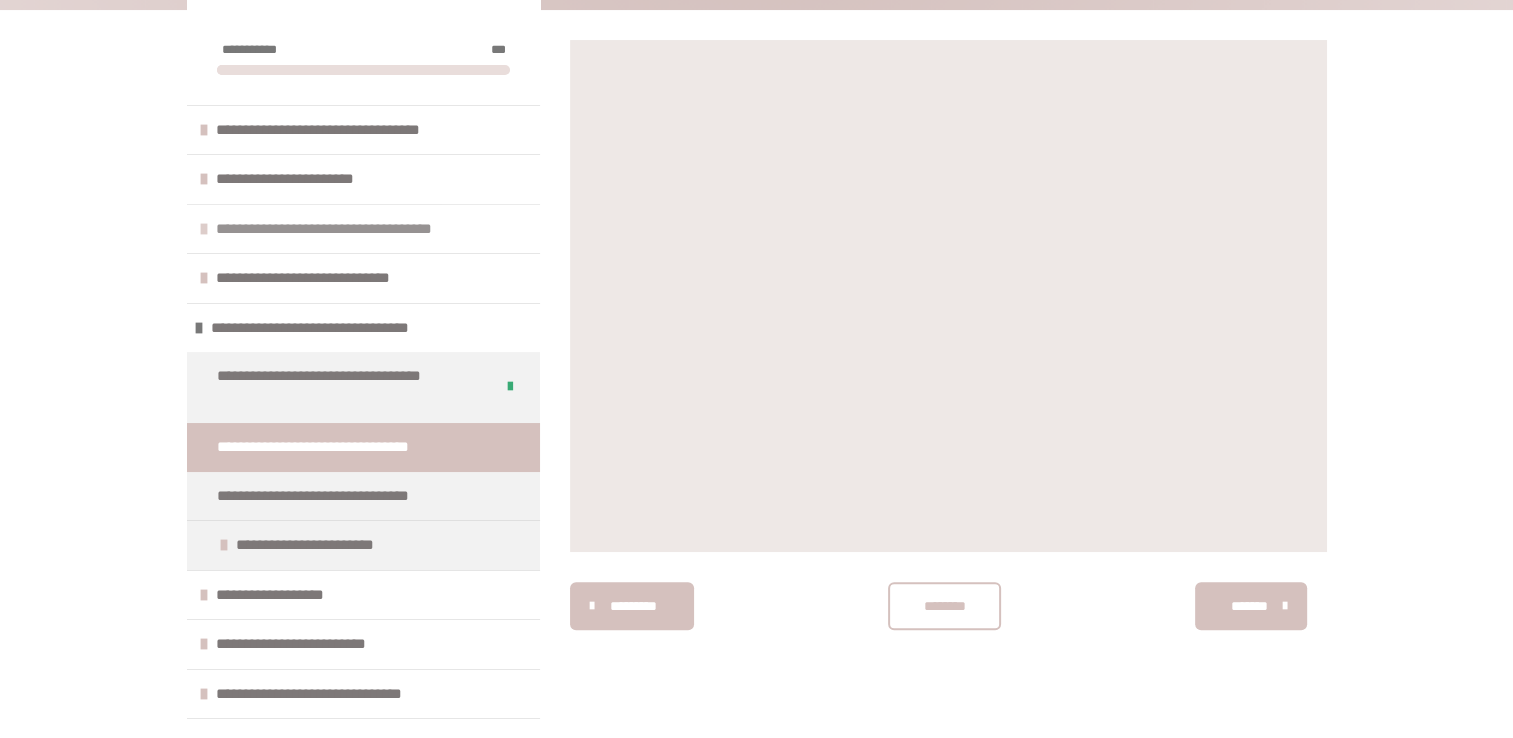 click on "**********" at bounding box center (353, 229) 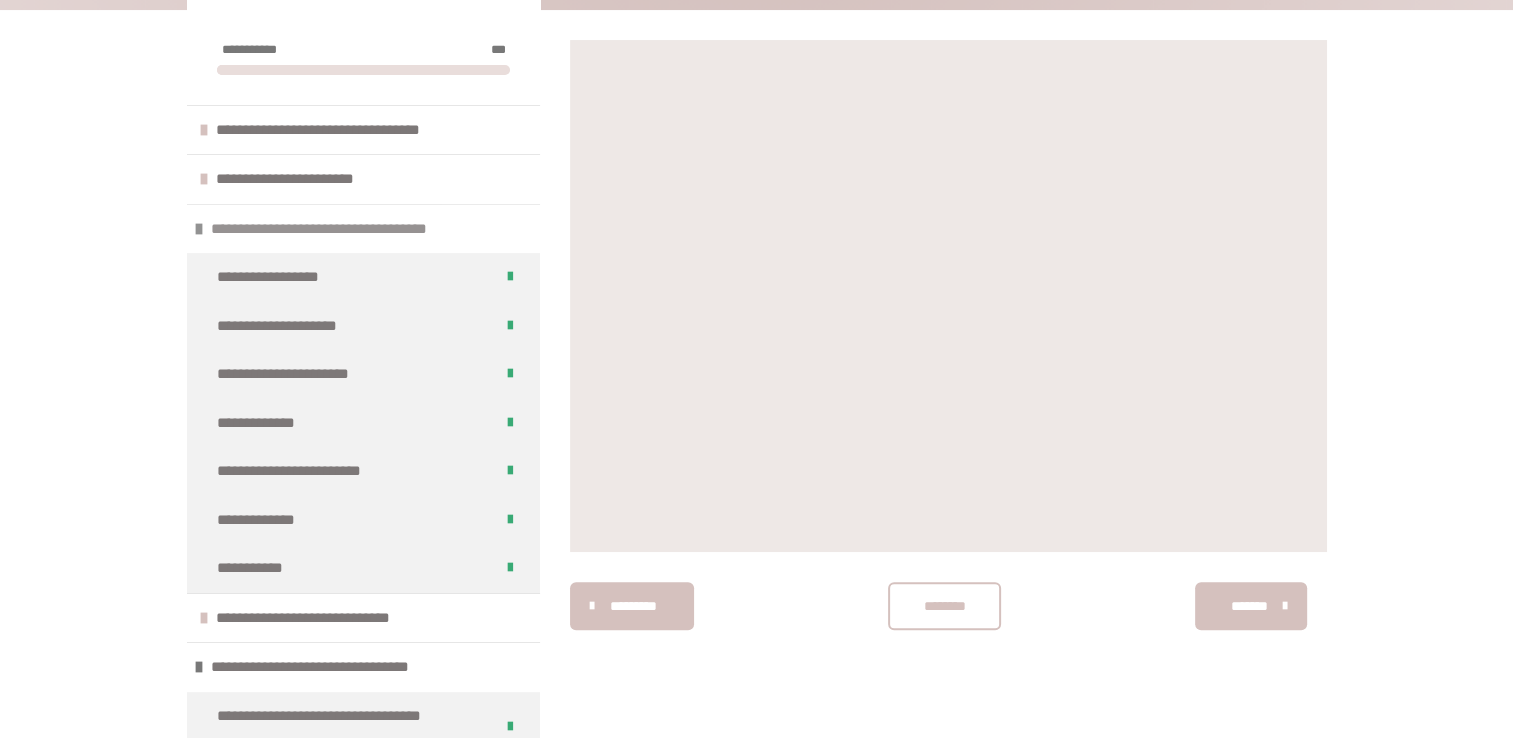 click on "**********" at bounding box center [348, 229] 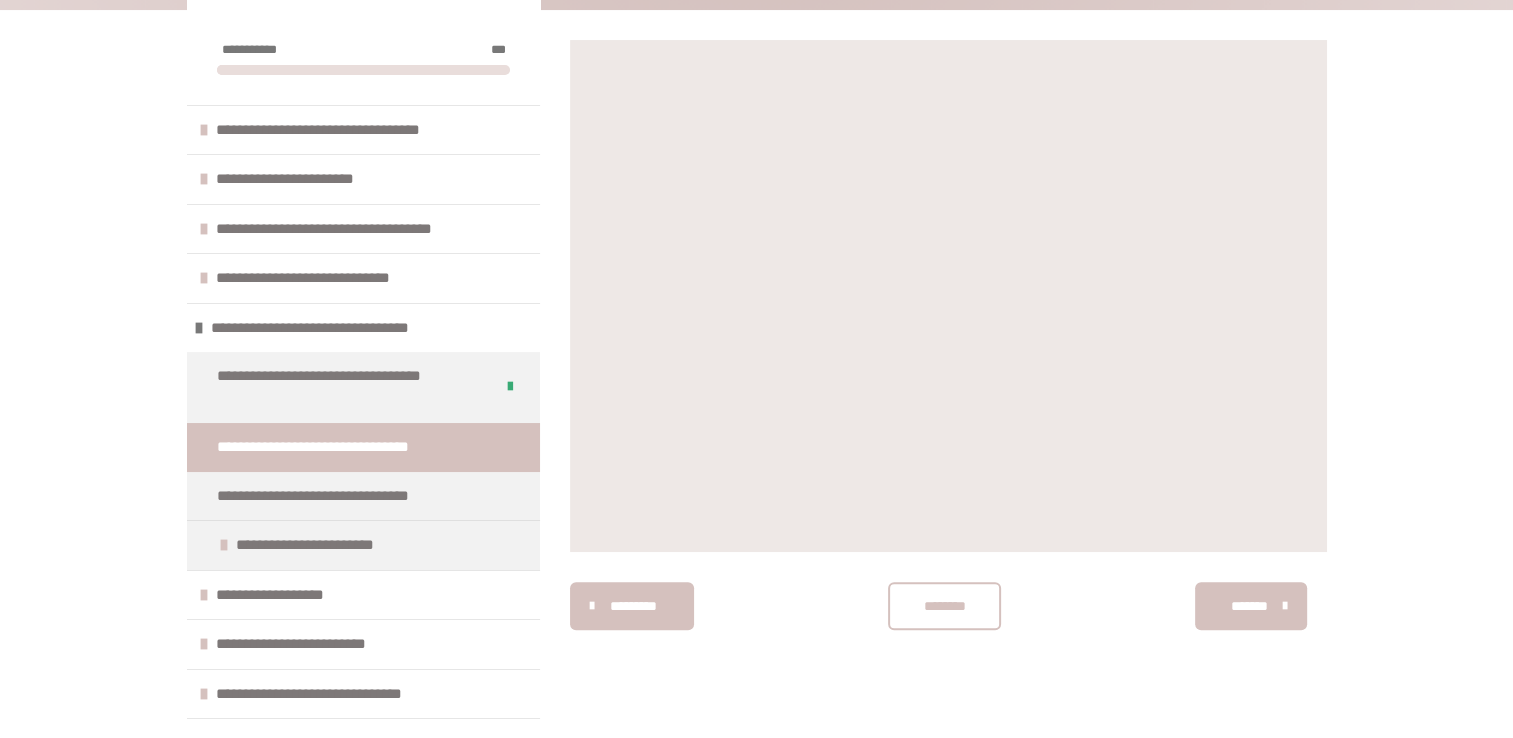 click on "********" at bounding box center (944, 606) 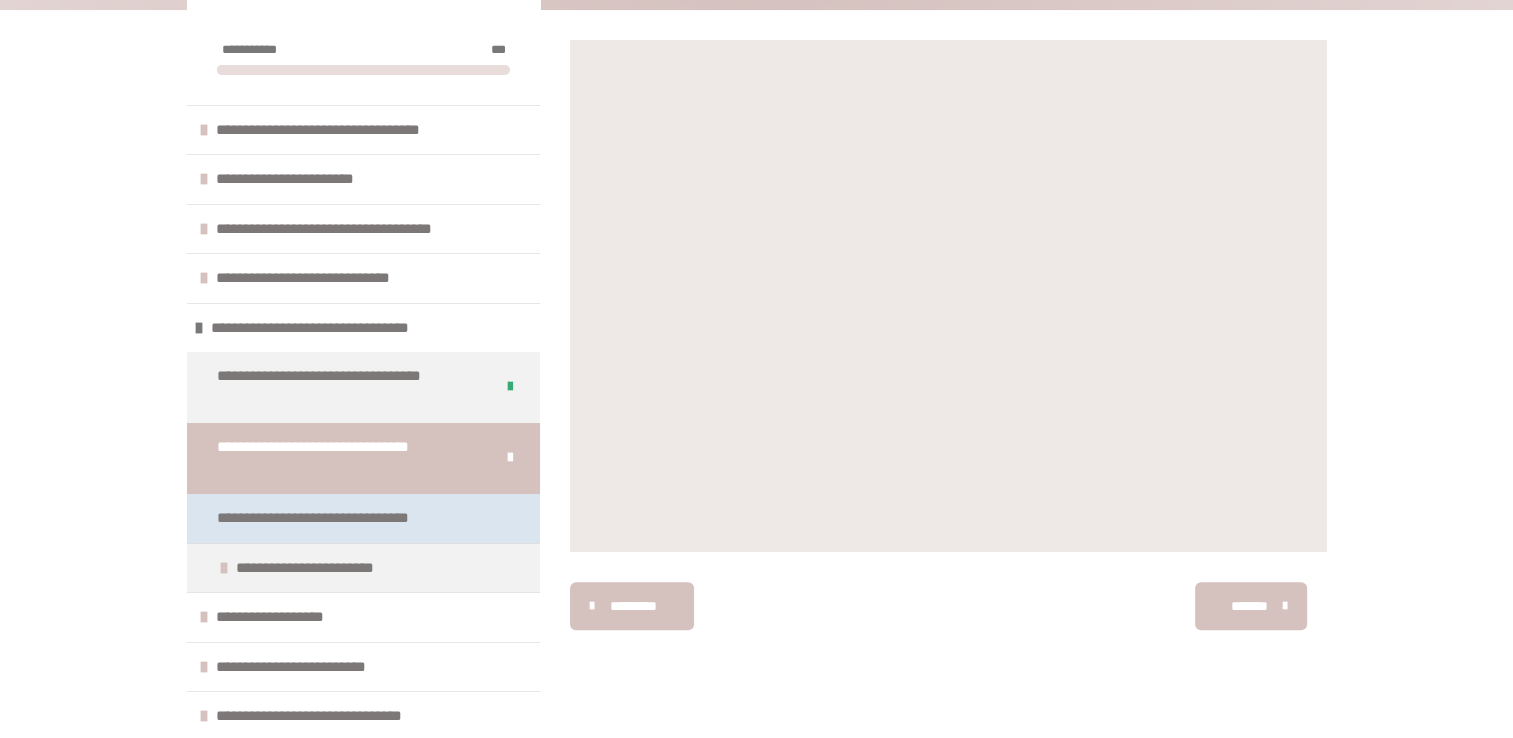 click on "**********" at bounding box center [339, 518] 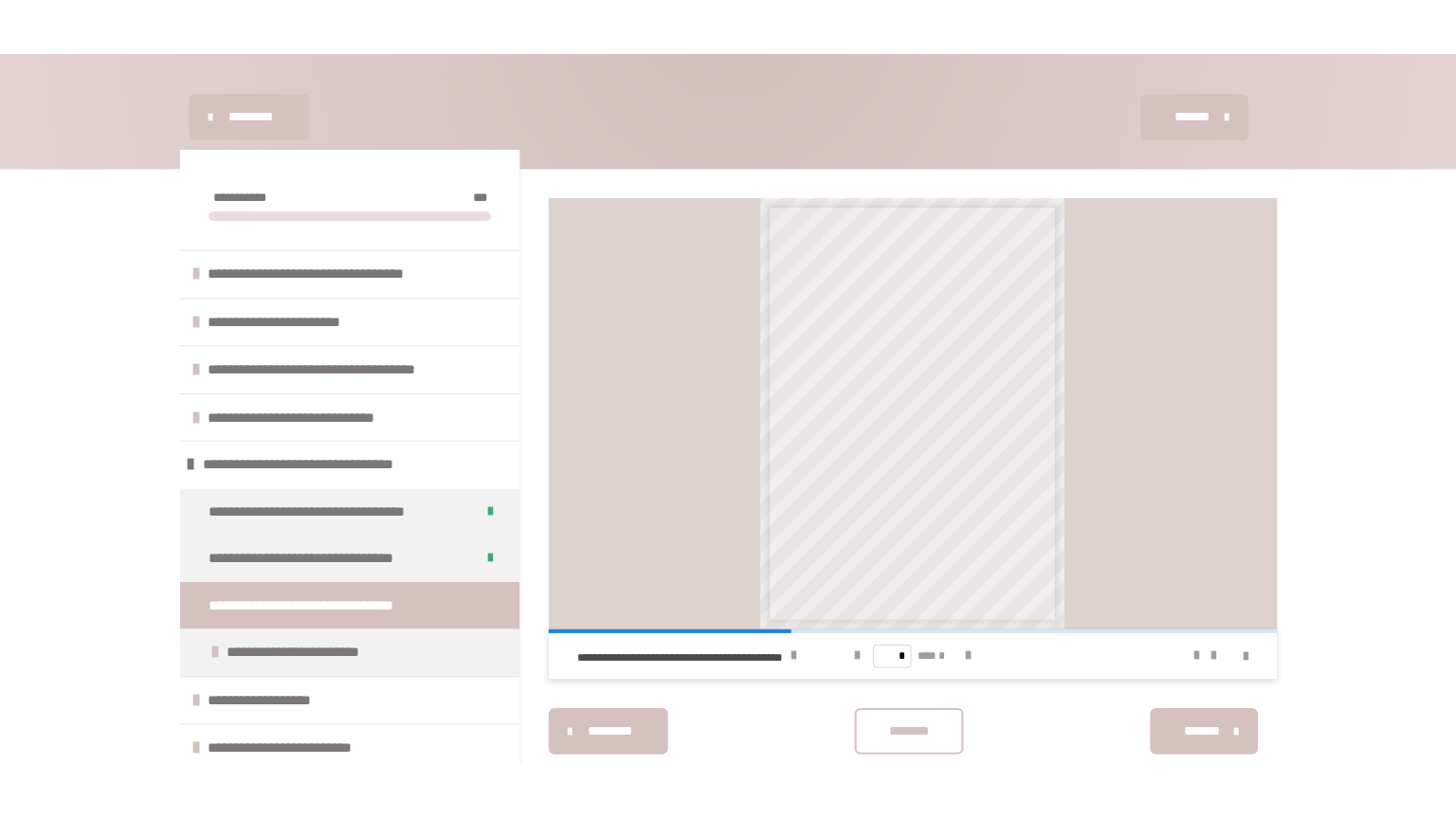 scroll, scrollTop: 295, scrollLeft: 0, axis: vertical 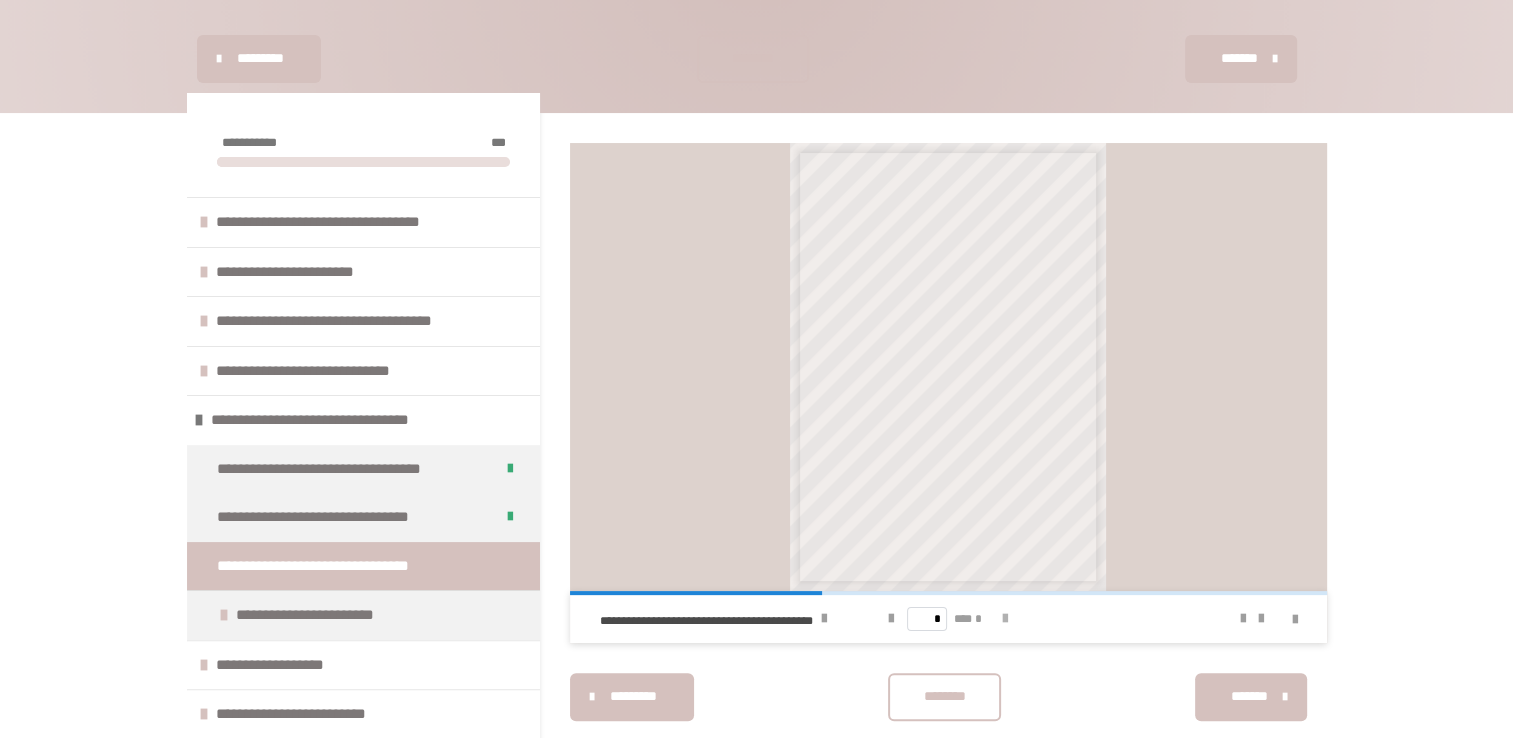 click at bounding box center [1005, 619] 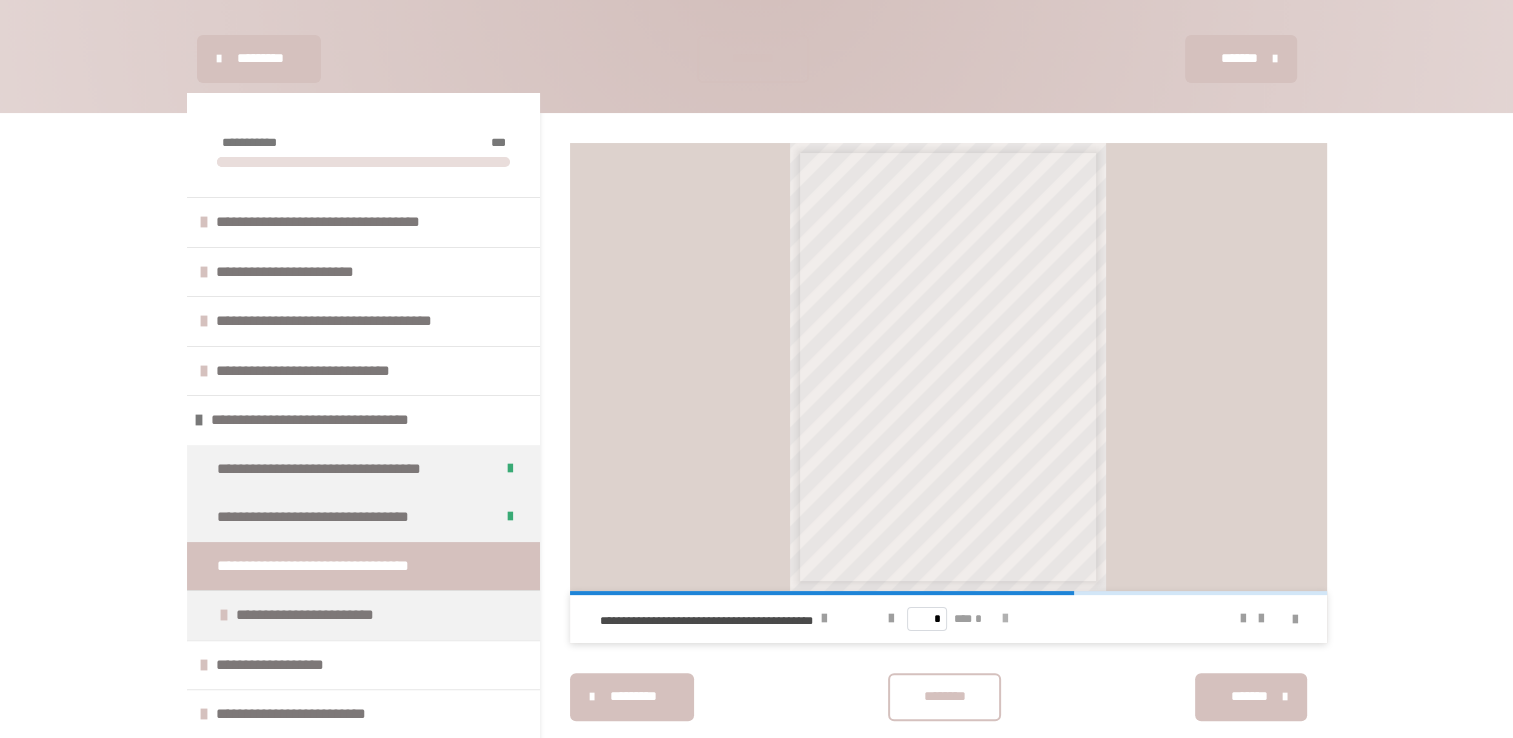click at bounding box center [1005, 619] 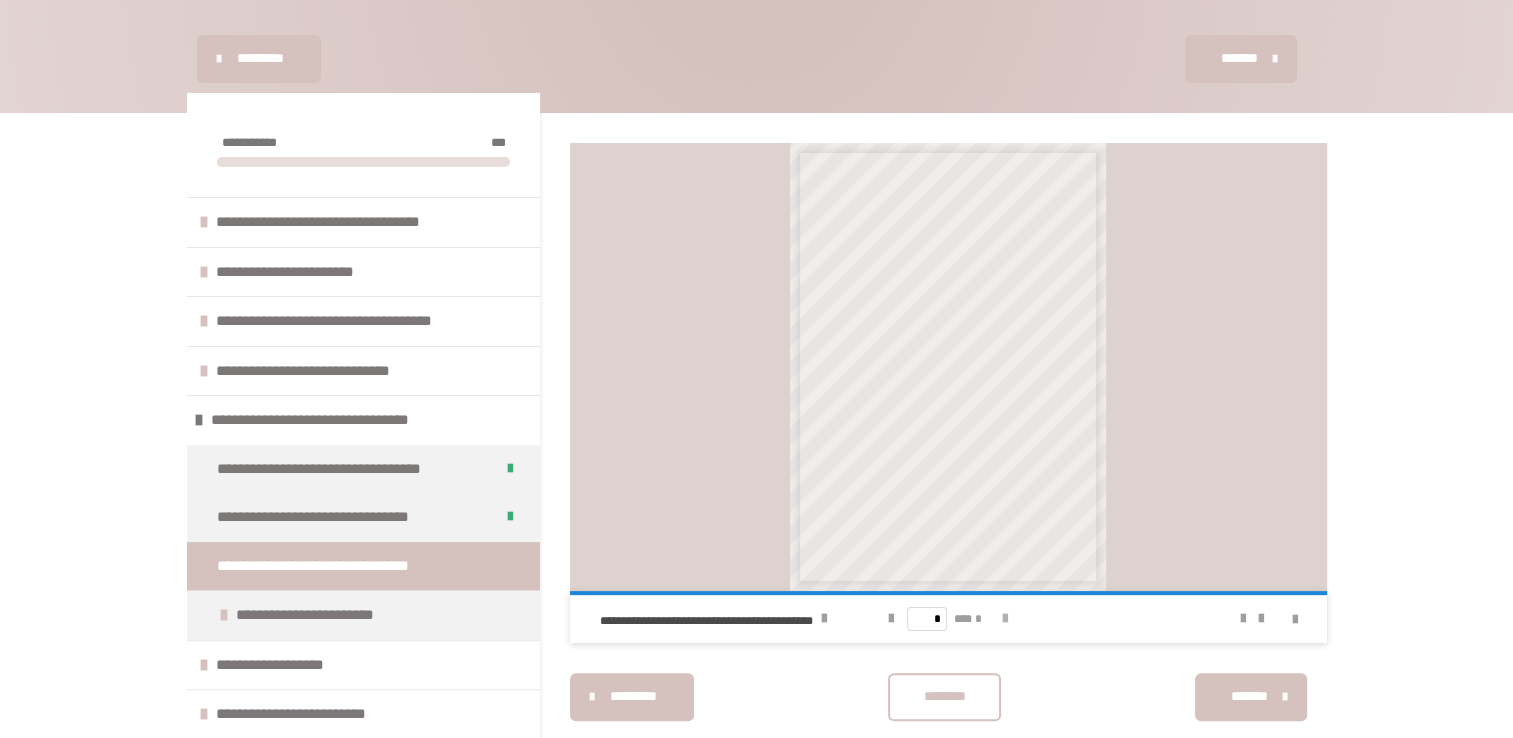 click on "* *** *" at bounding box center [948, 619] 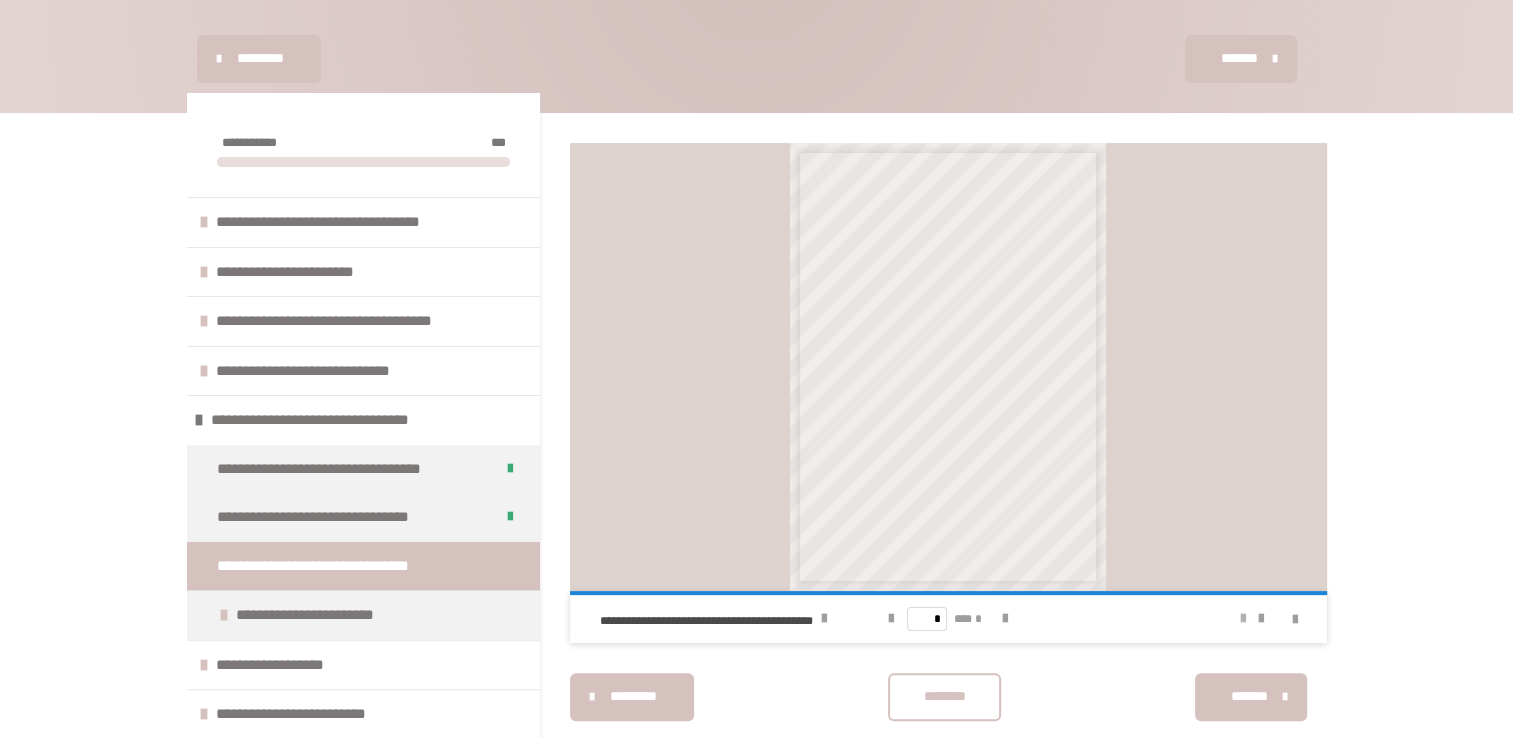 click at bounding box center [1243, 619] 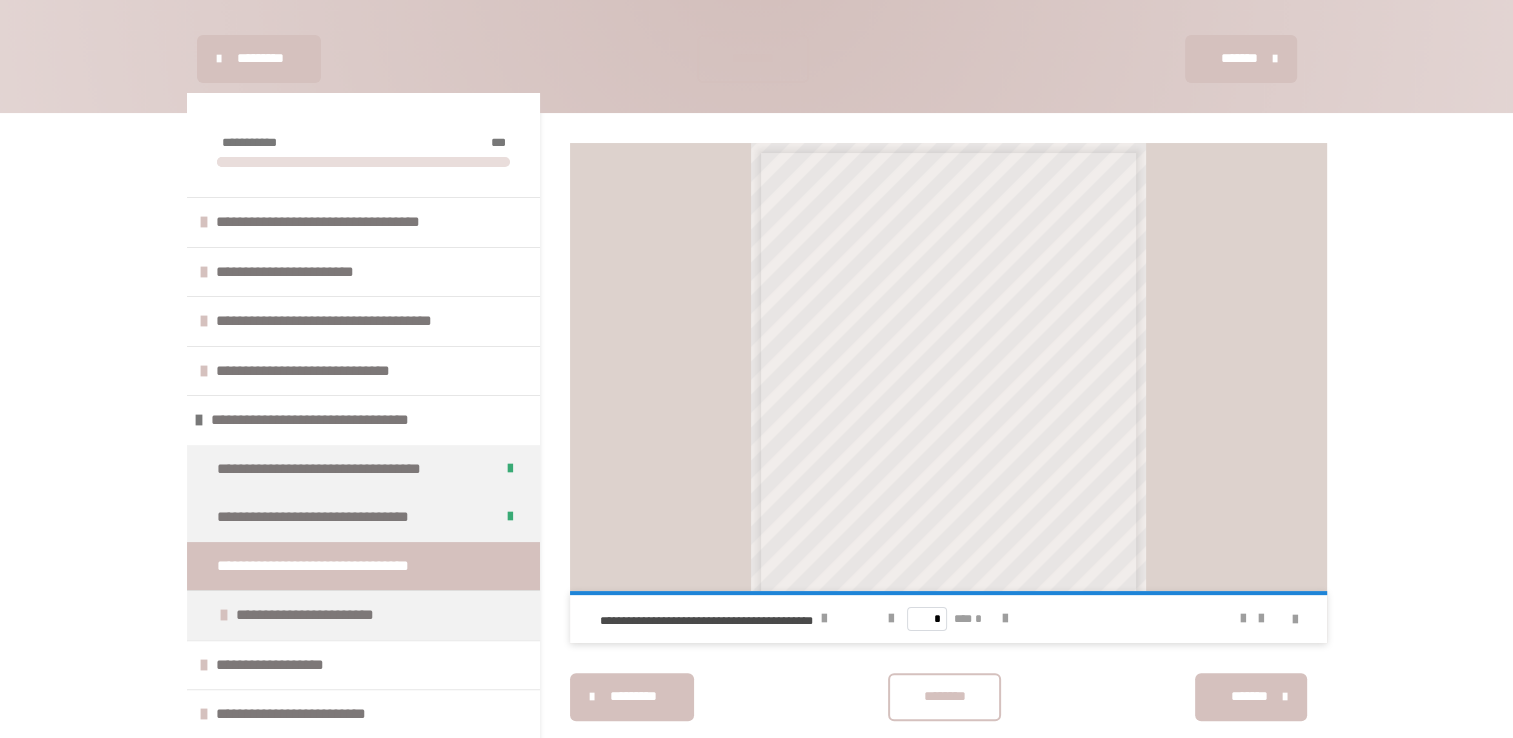 click on "* *** *" at bounding box center (948, 619) 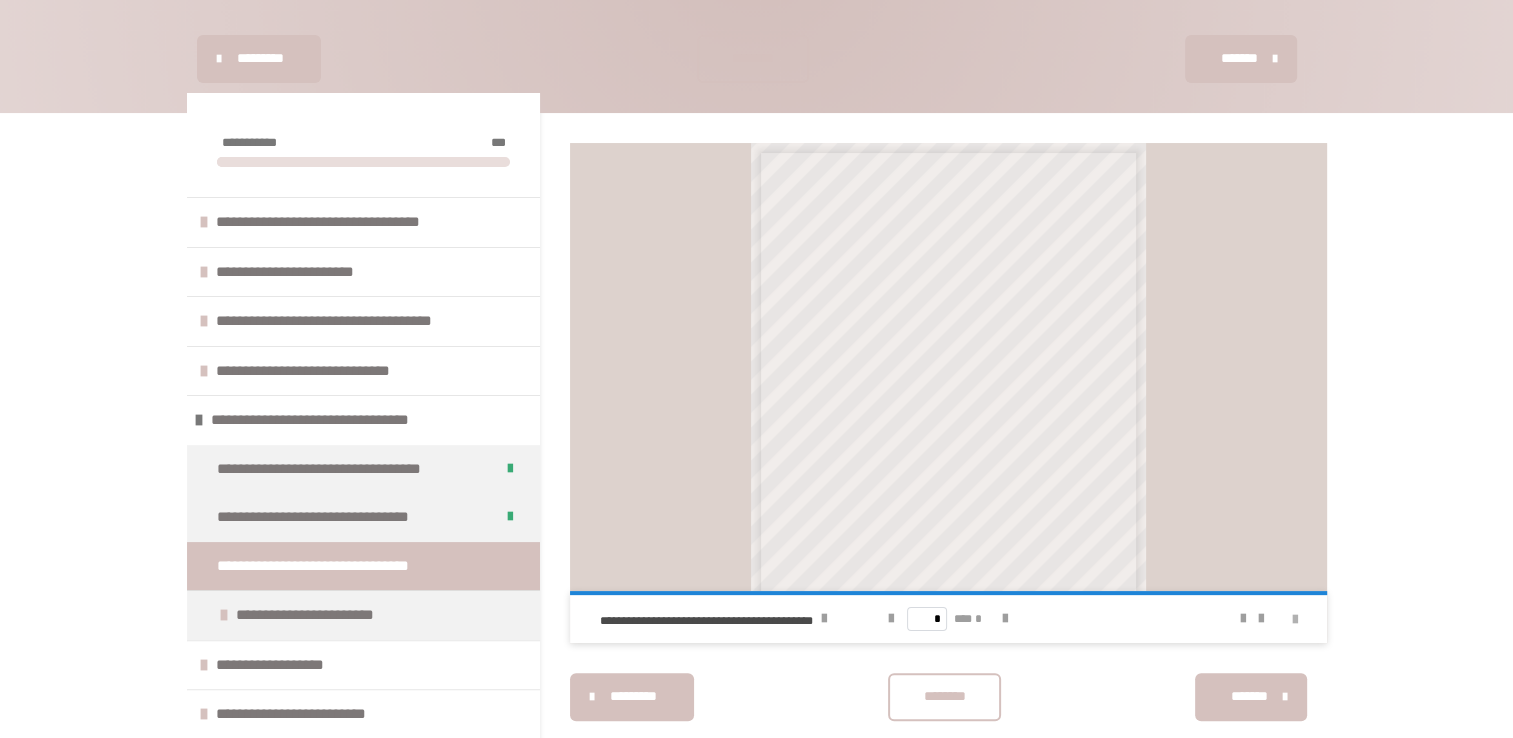 click at bounding box center (1295, 620) 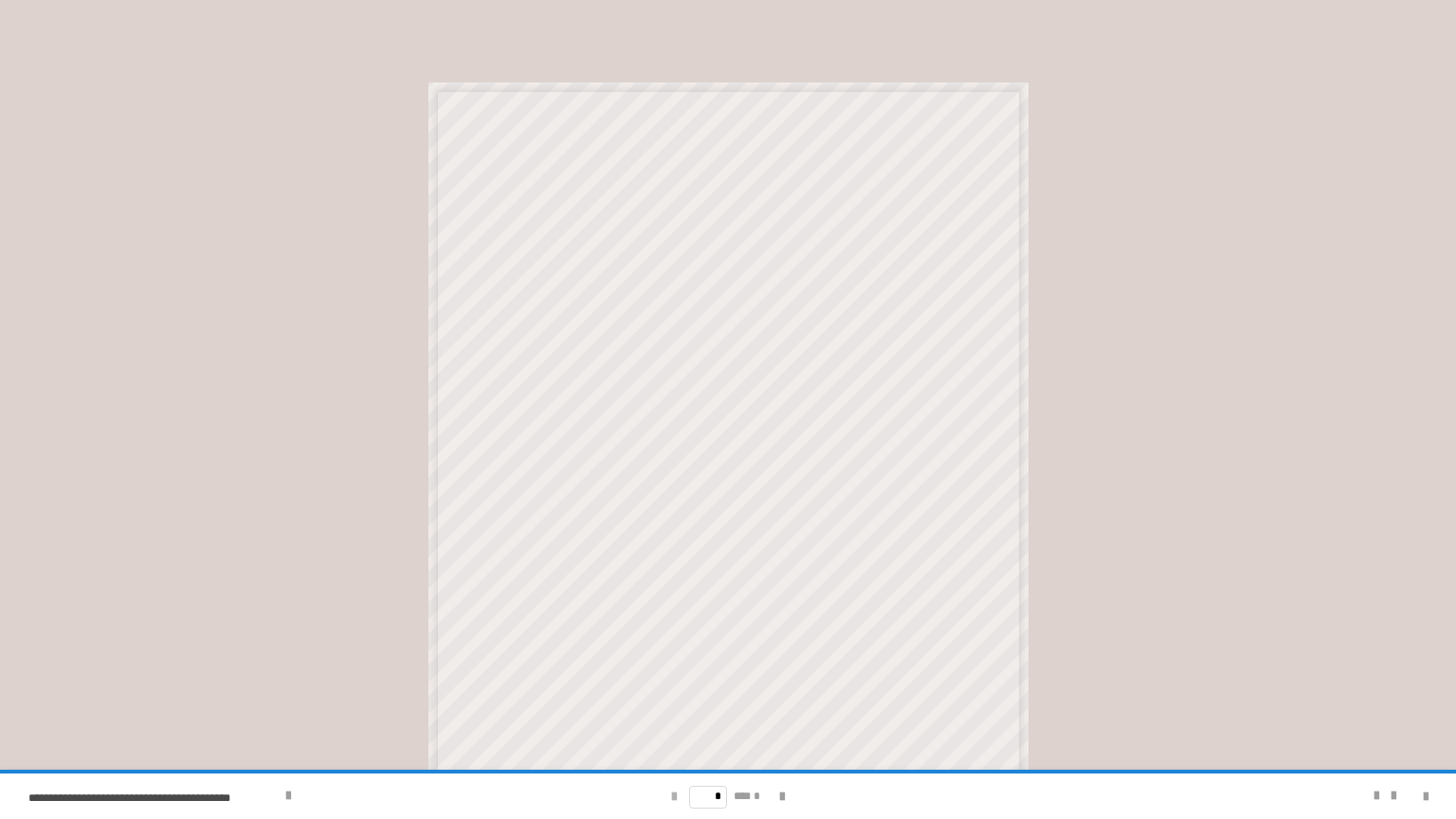 click at bounding box center [674, 797] 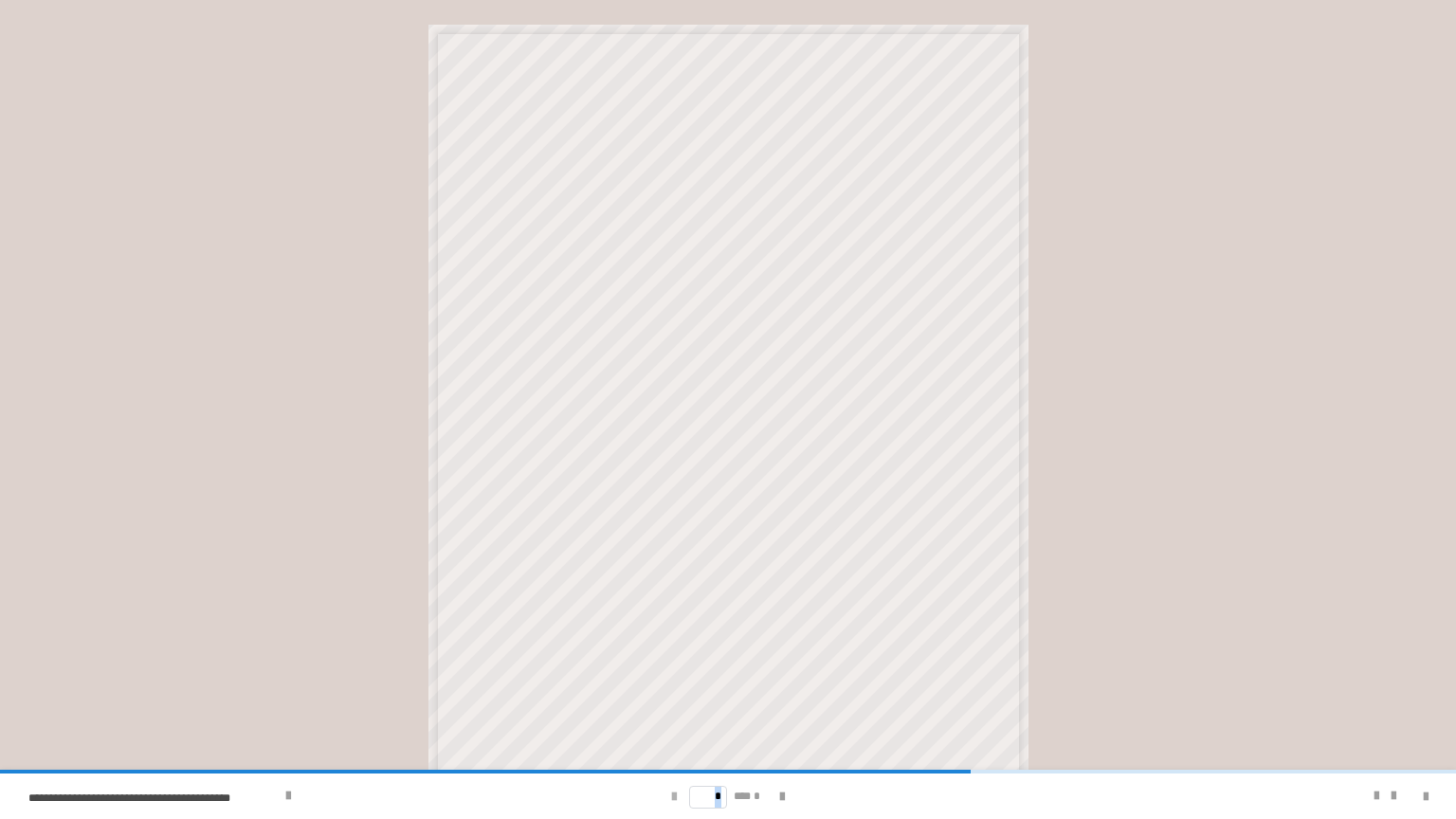 click at bounding box center [674, 797] 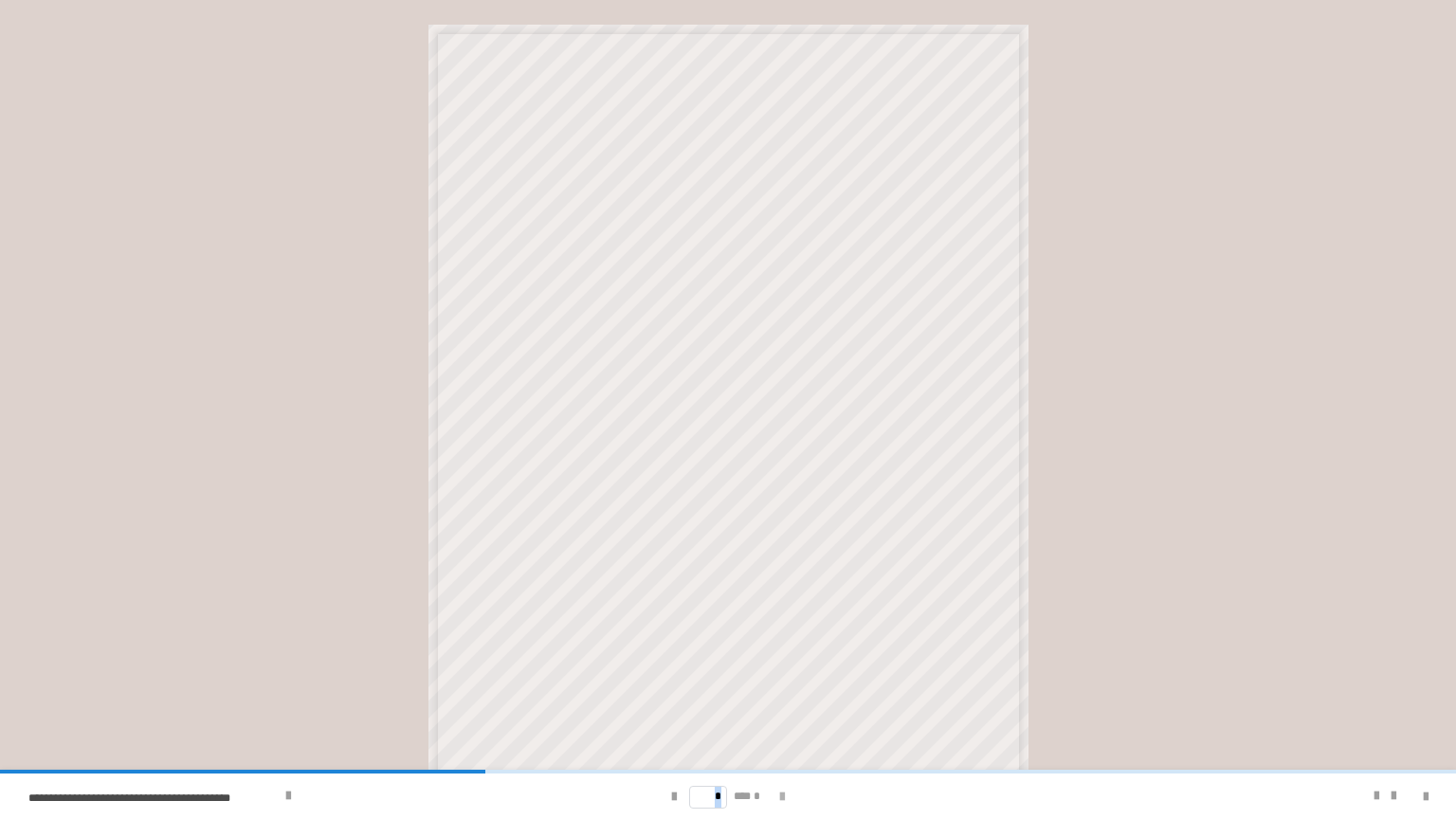 drag, startPoint x: 665, startPoint y: 796, endPoint x: 785, endPoint y: 801, distance: 120.10412 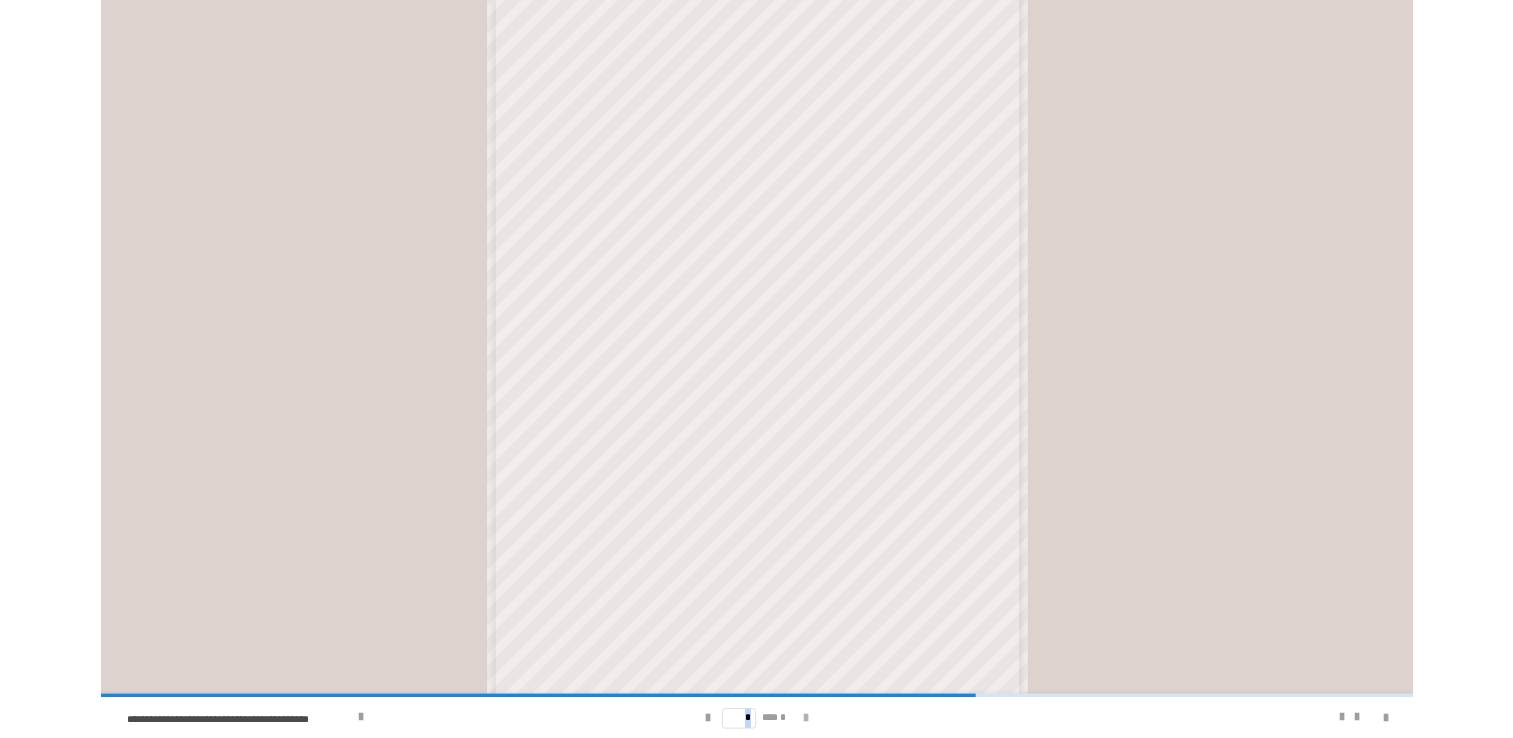 scroll, scrollTop: 58, scrollLeft: 0, axis: vertical 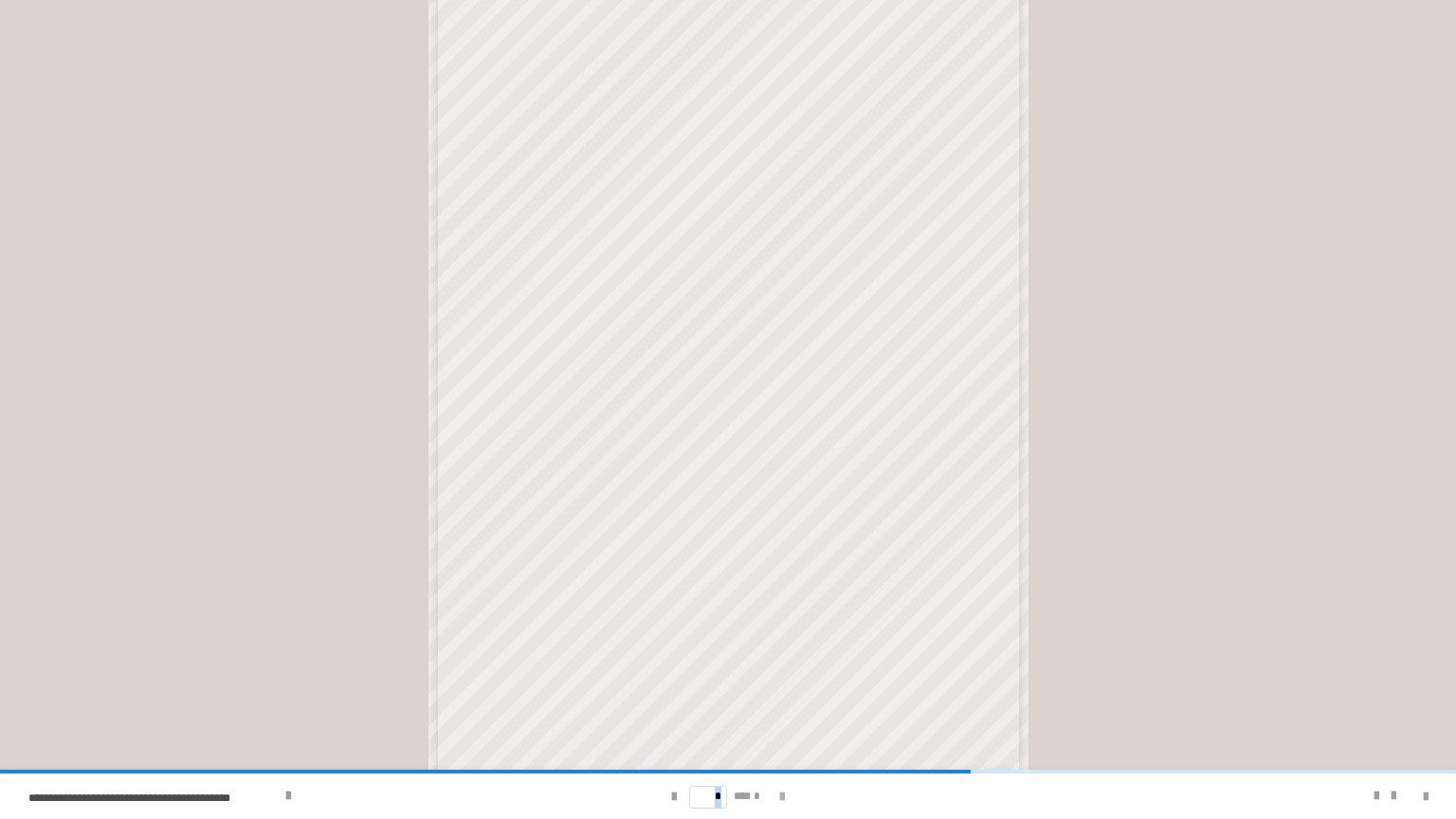 click at bounding box center [782, 797] 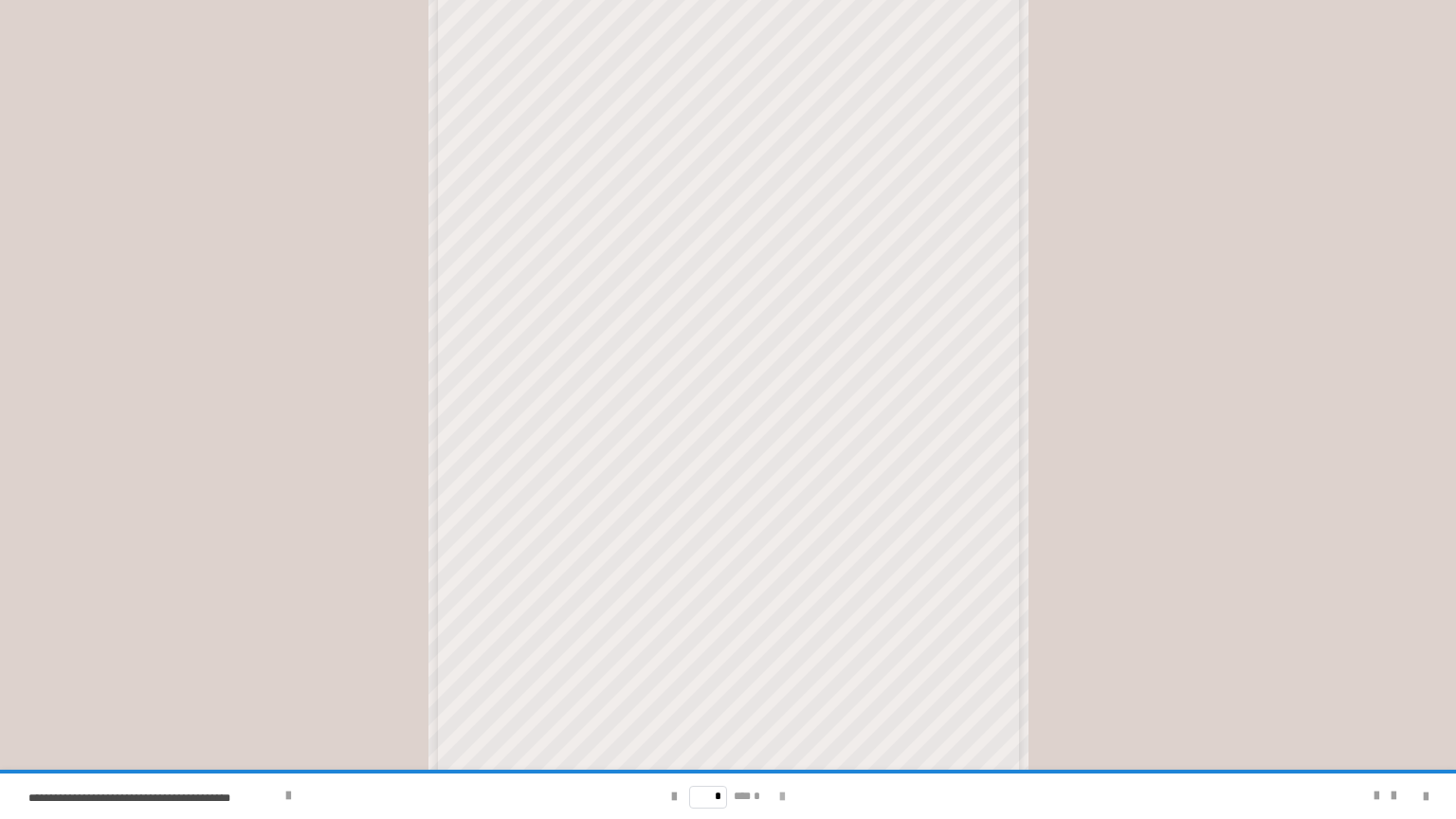 click on "* *** *" at bounding box center [728, 796] 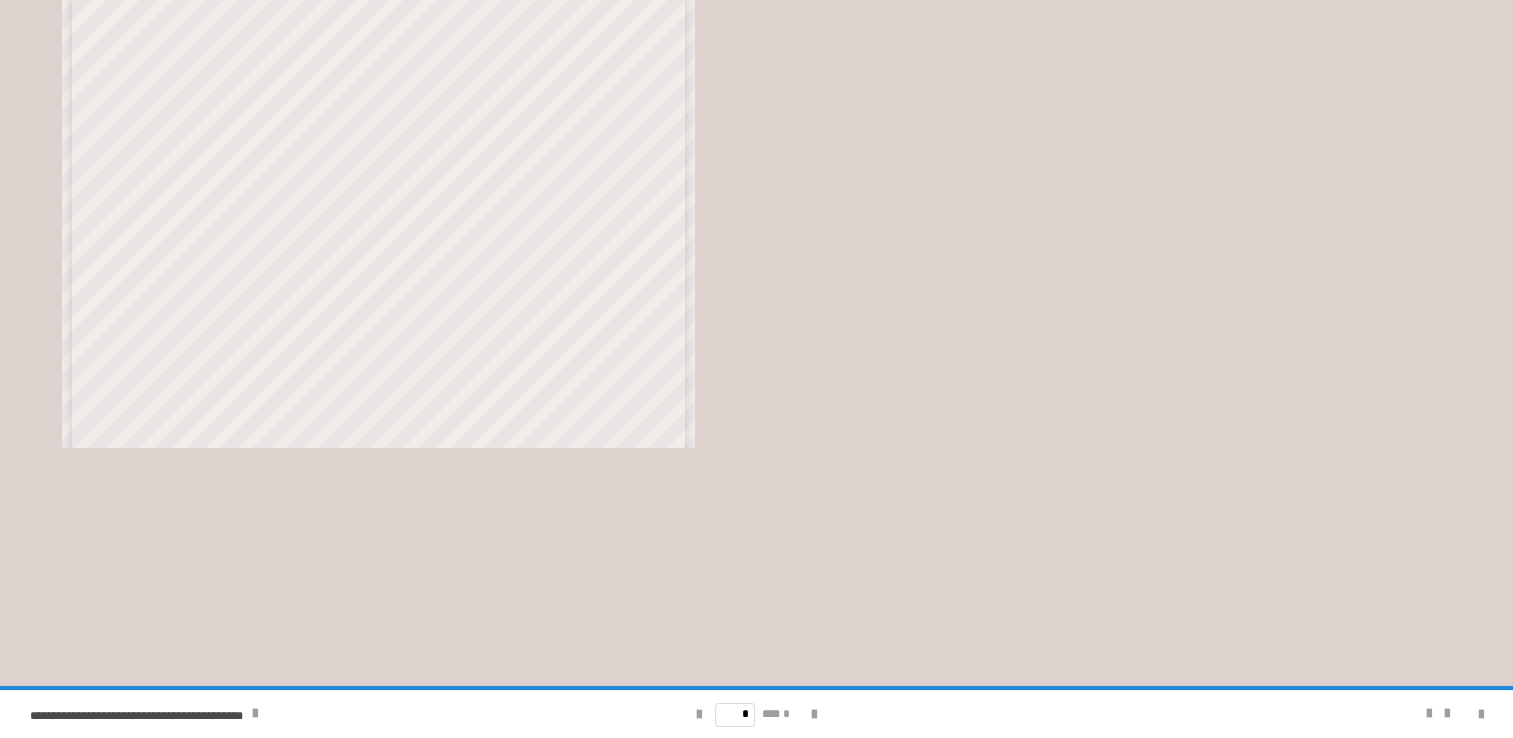 scroll, scrollTop: 265, scrollLeft: 0, axis: vertical 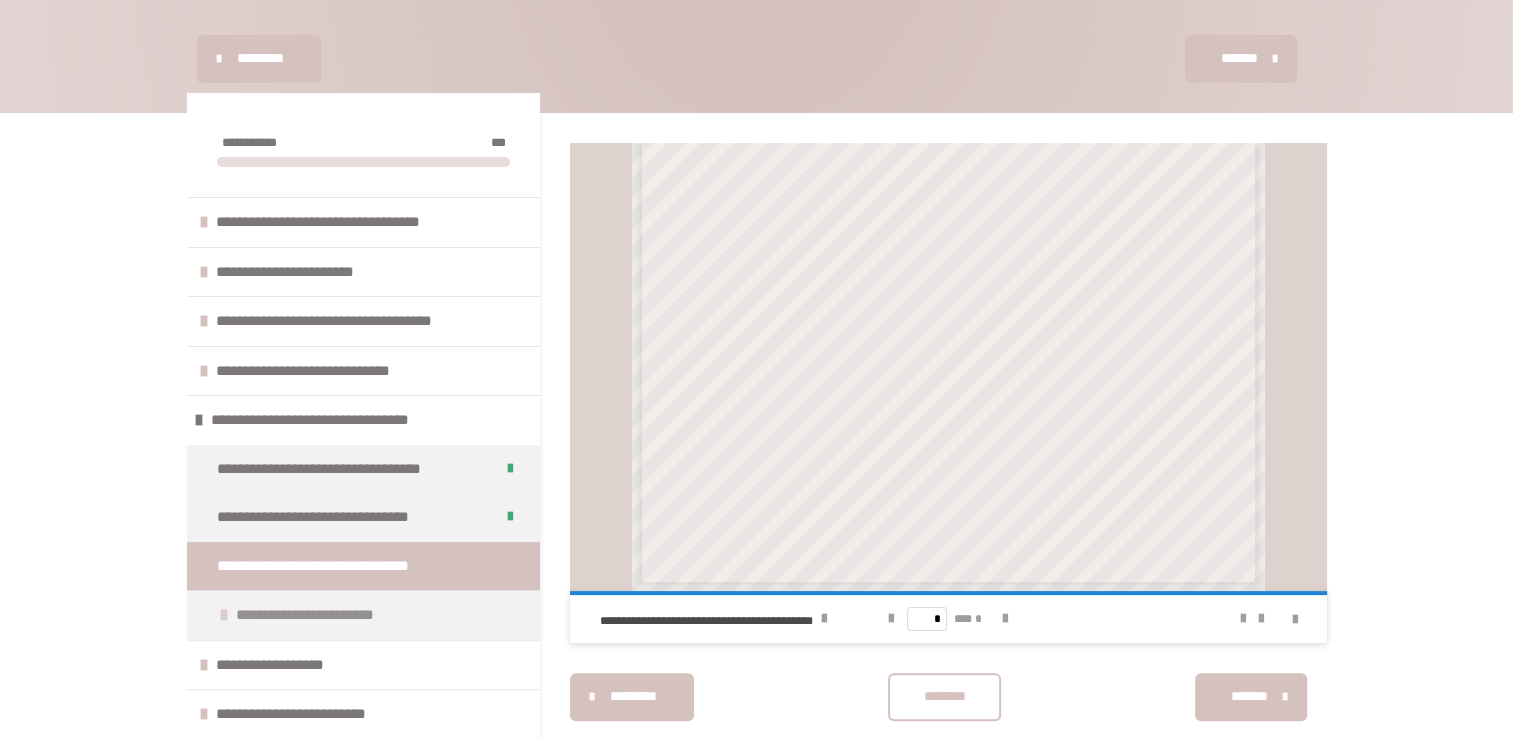 click on "**********" at bounding box center [333, 615] 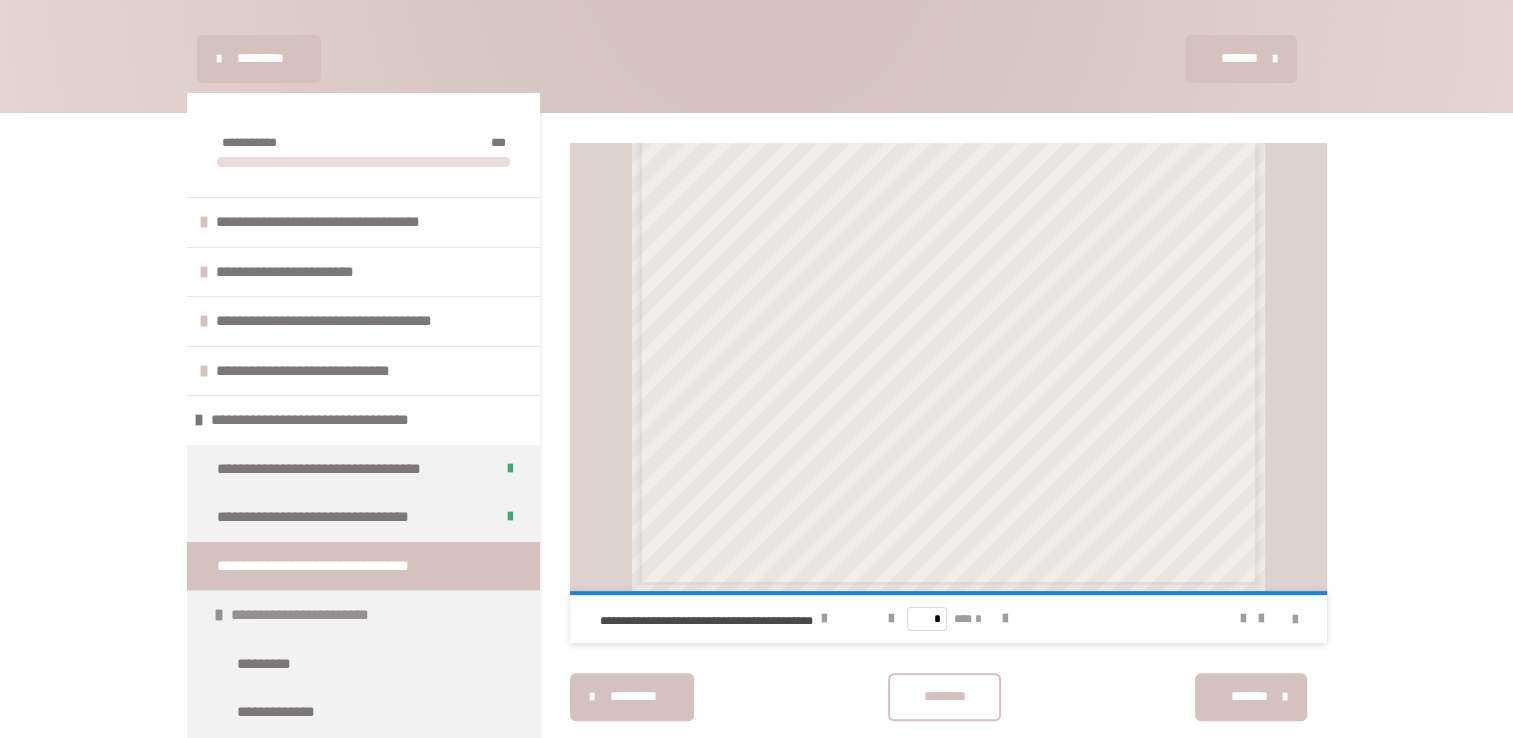 scroll, scrollTop: 483, scrollLeft: 0, axis: vertical 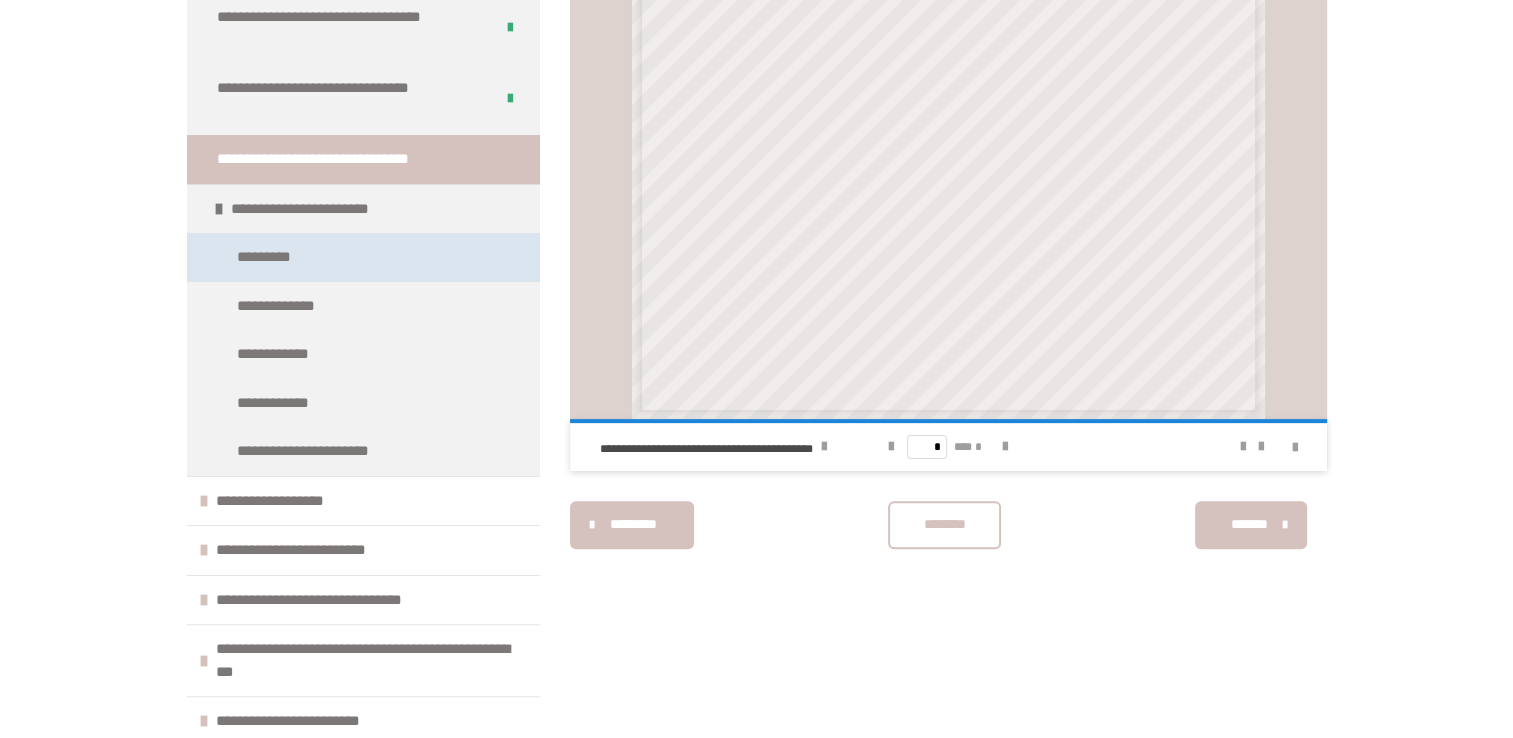 click on "*********" at bounding box center (278, 257) 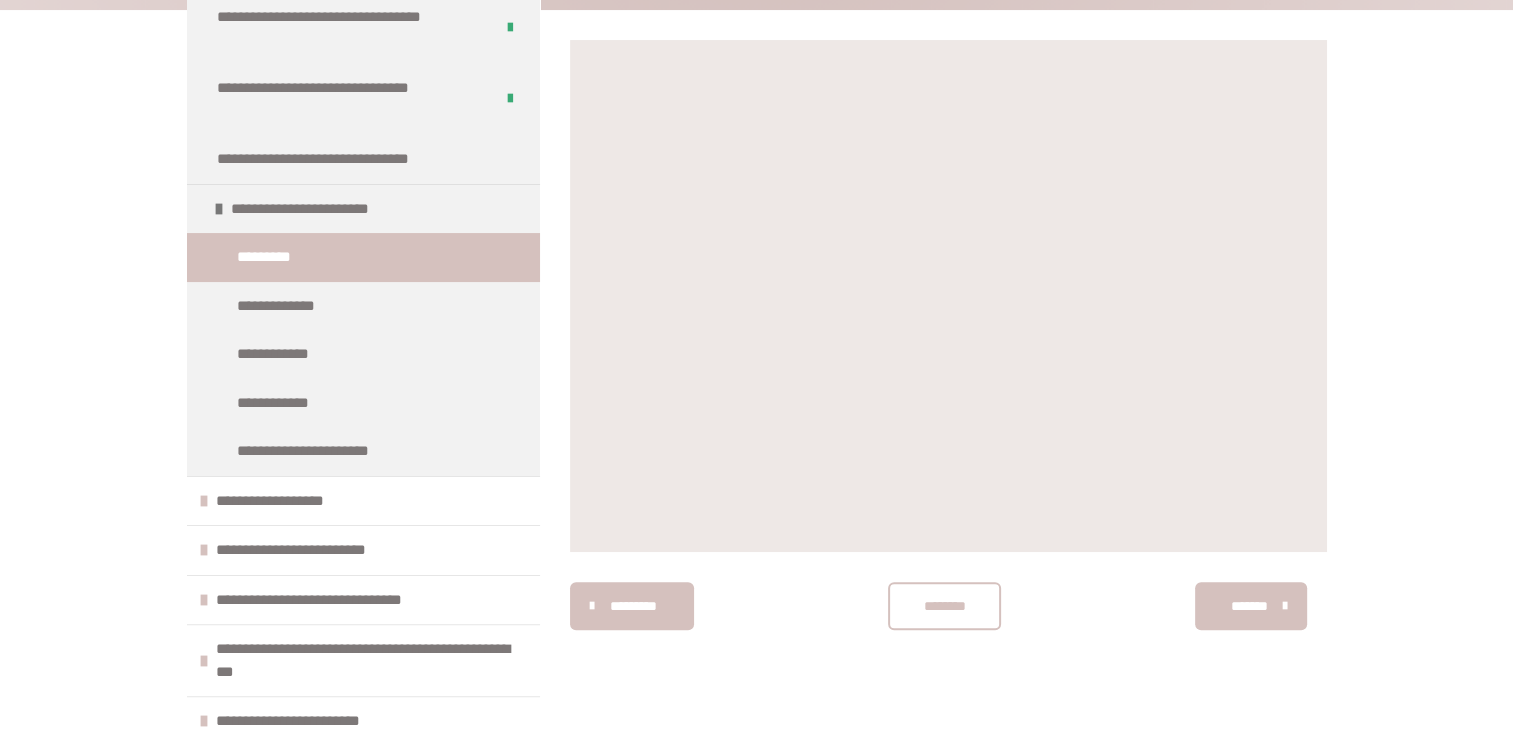 scroll, scrollTop: 0, scrollLeft: 0, axis: both 